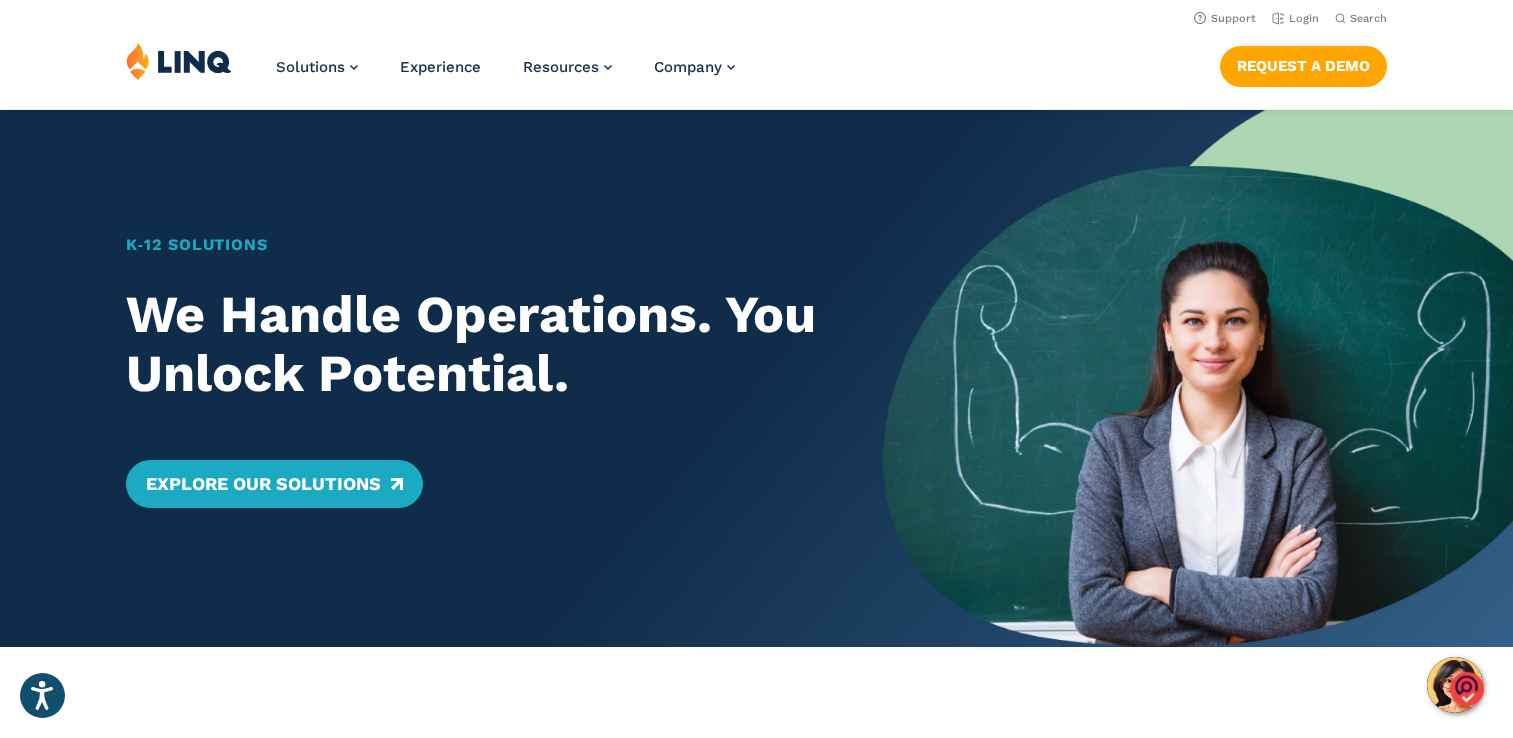 scroll, scrollTop: 0, scrollLeft: 0, axis: both 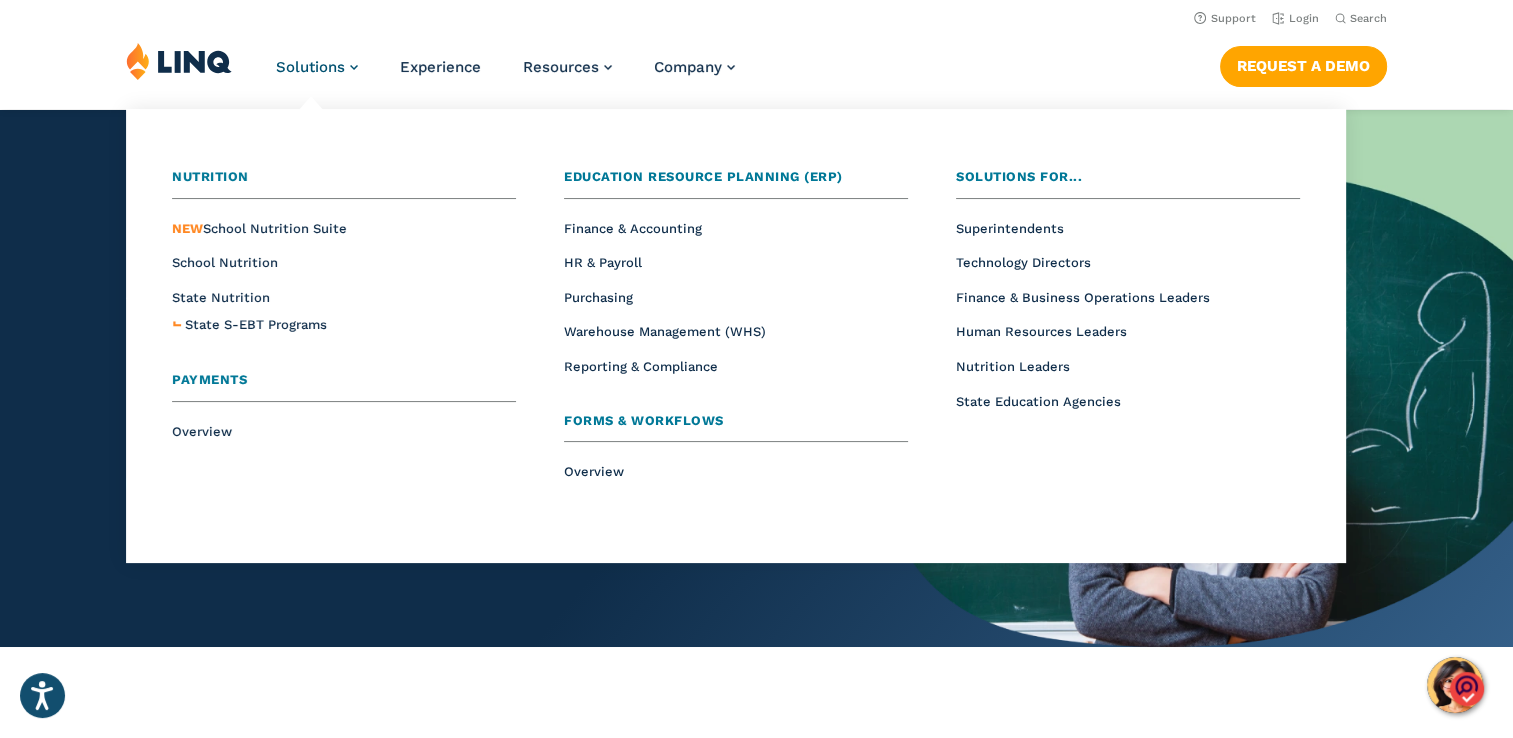 click on "Solutions" at bounding box center (310, 67) 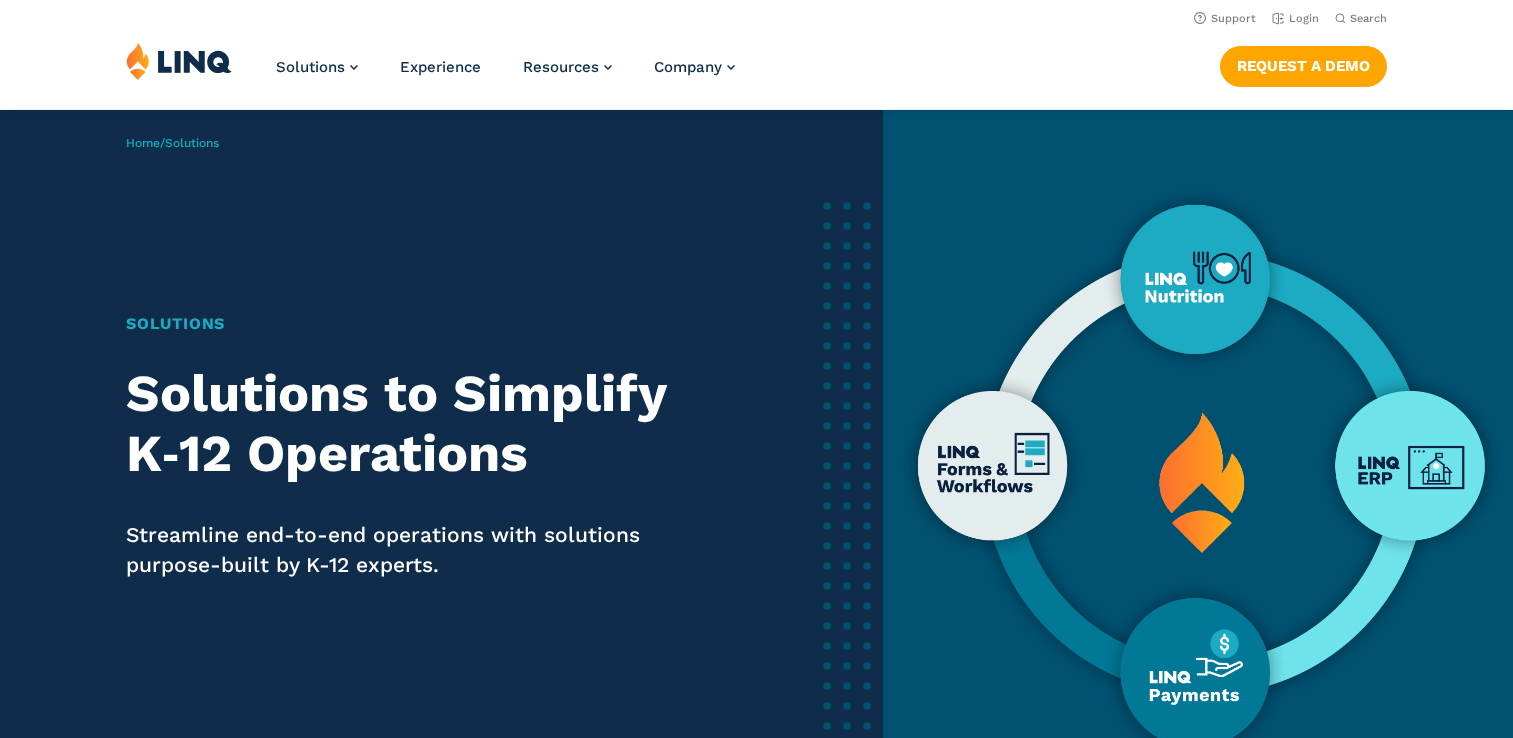 scroll, scrollTop: 0, scrollLeft: 0, axis: both 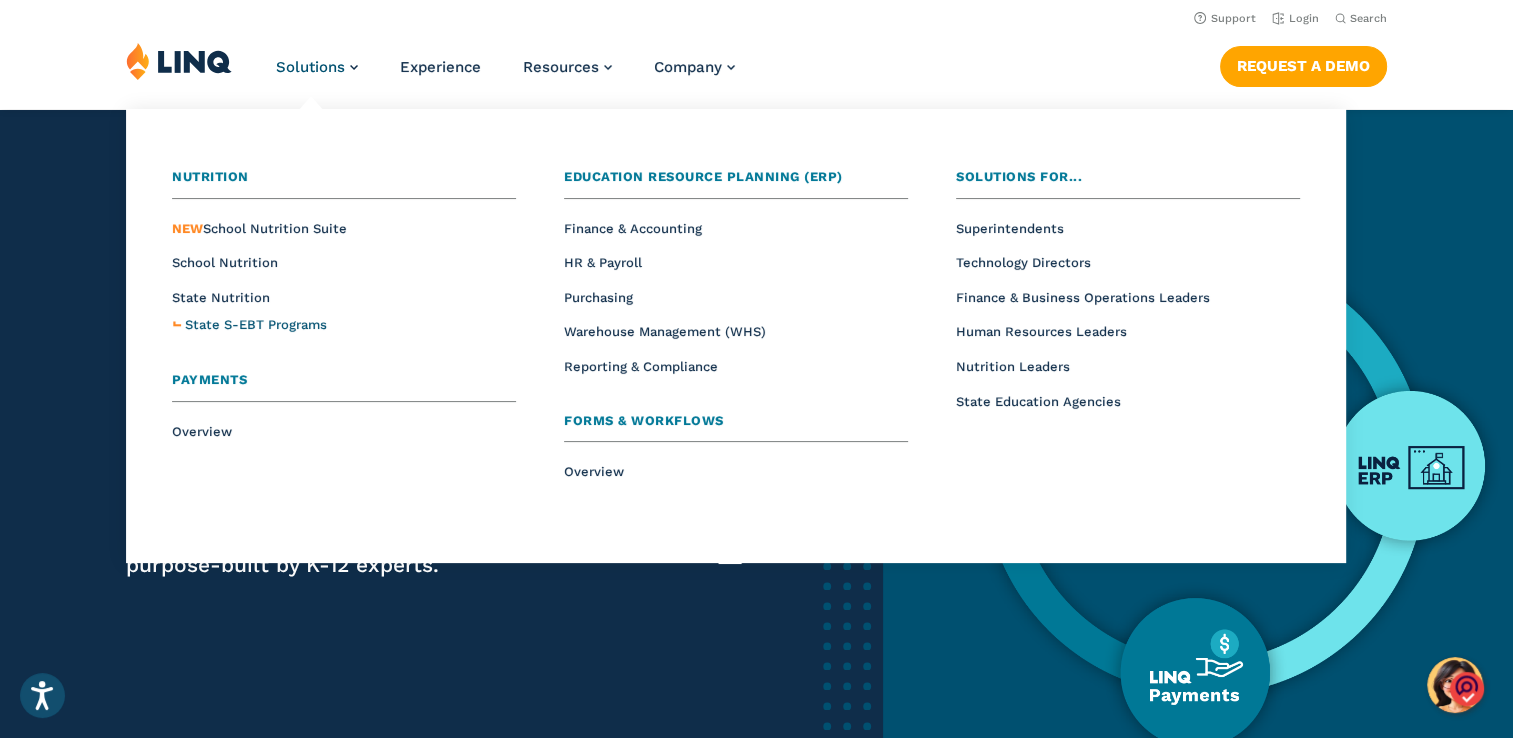 click on "State S-EBT Programs" at bounding box center (256, 324) 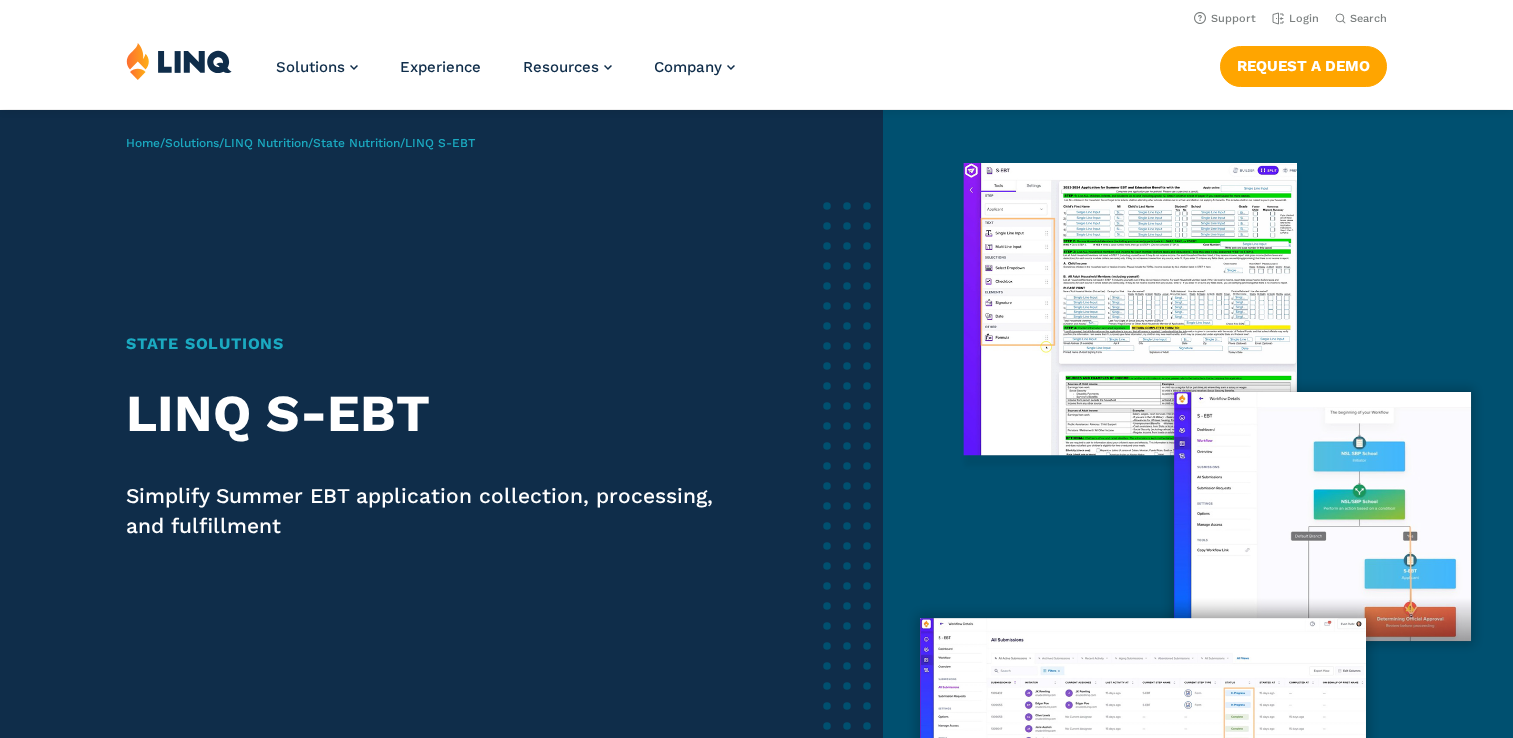 scroll, scrollTop: 0, scrollLeft: 0, axis: both 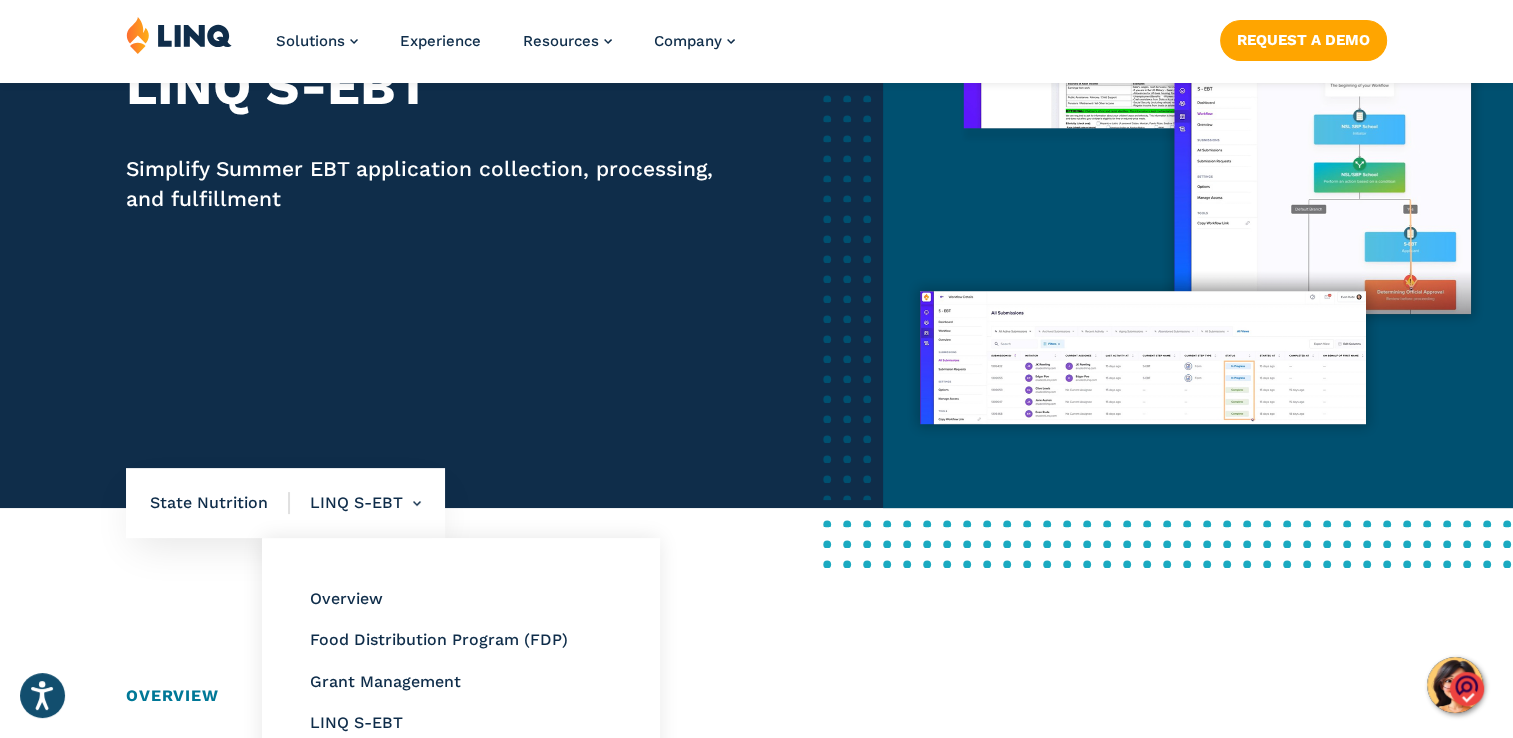 click on "LINQ S-EBT
Overview
Food Distribution Program (FDP)
Grant Management
LINQ S-EBT" at bounding box center [355, 503] 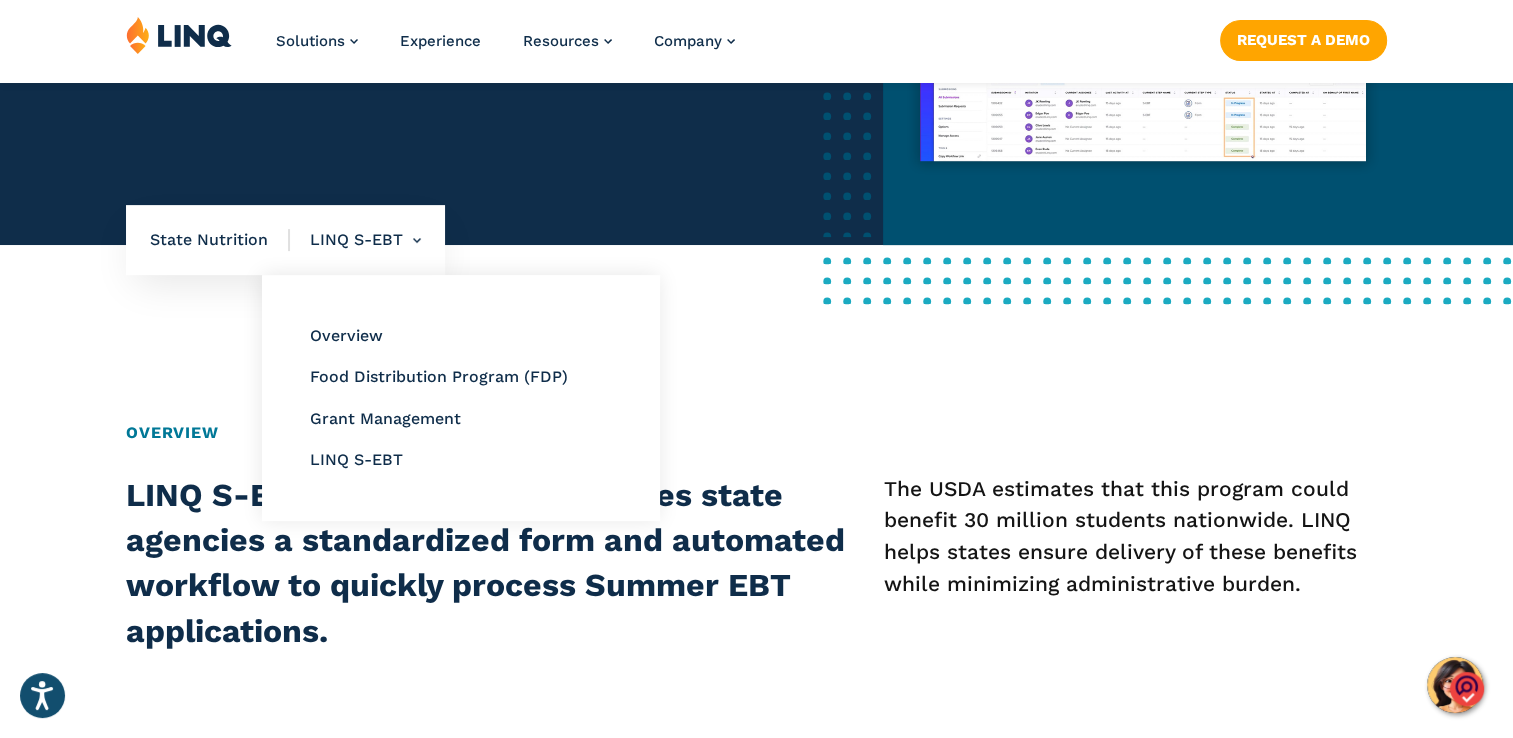scroll, scrollTop: 591, scrollLeft: 0, axis: vertical 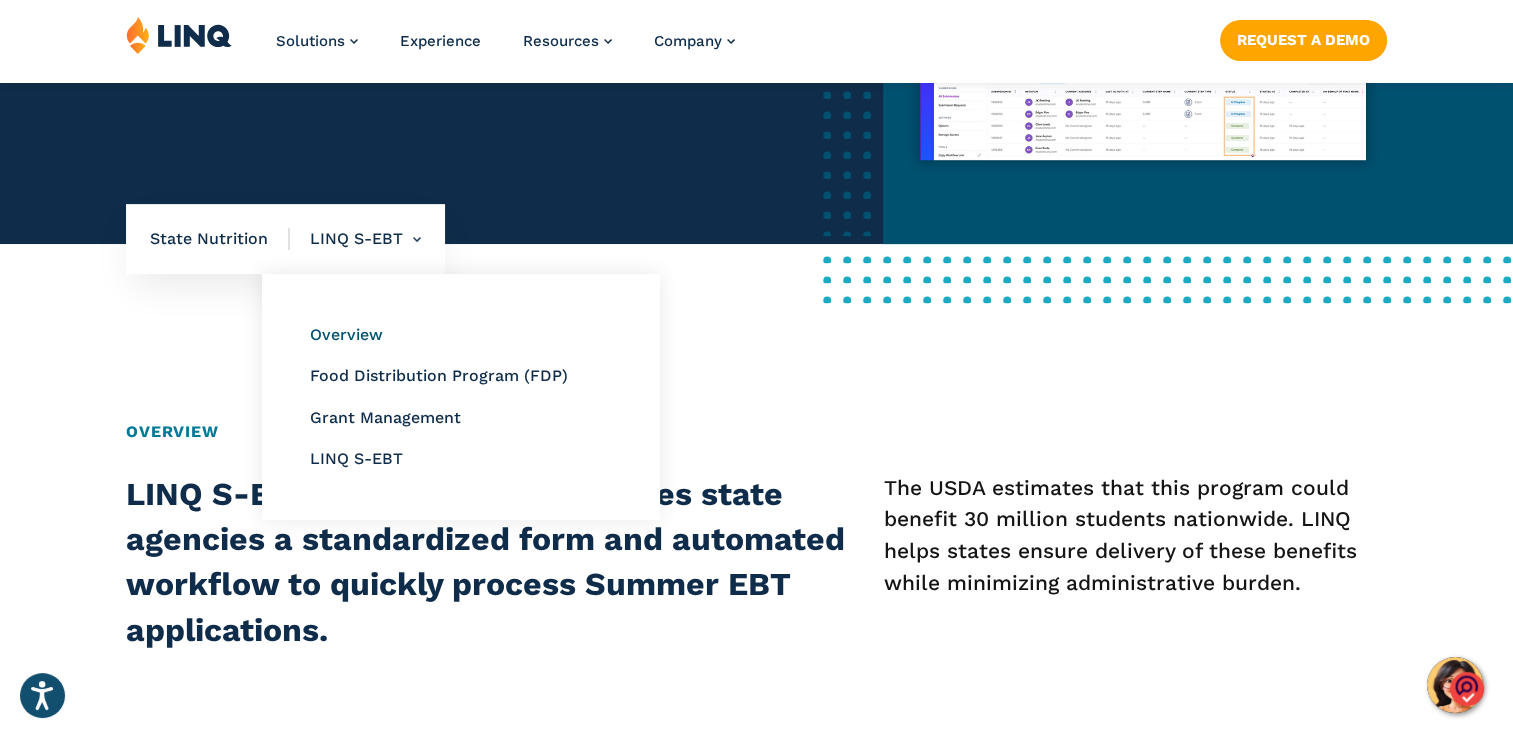 click on "Overview" at bounding box center (346, 334) 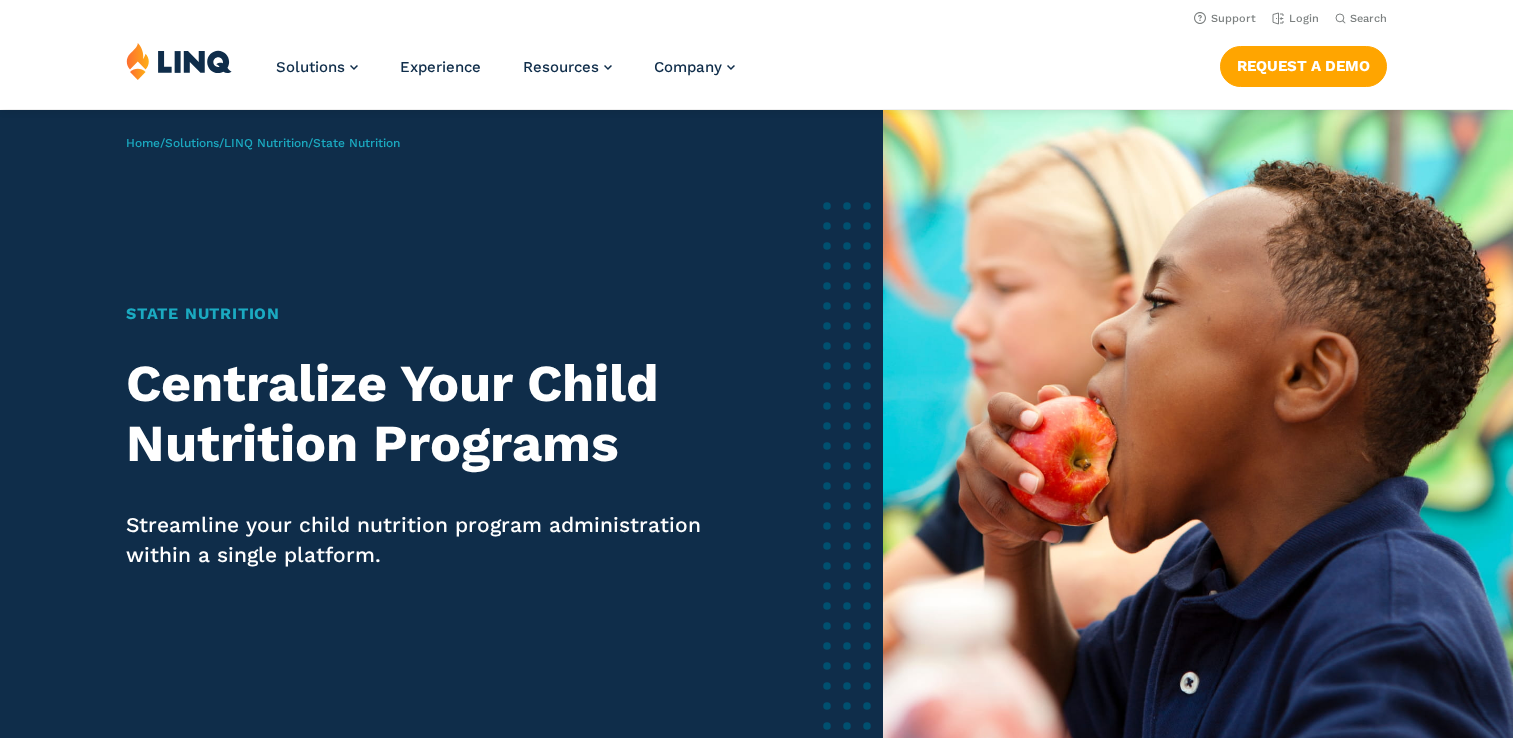 scroll, scrollTop: 0, scrollLeft: 0, axis: both 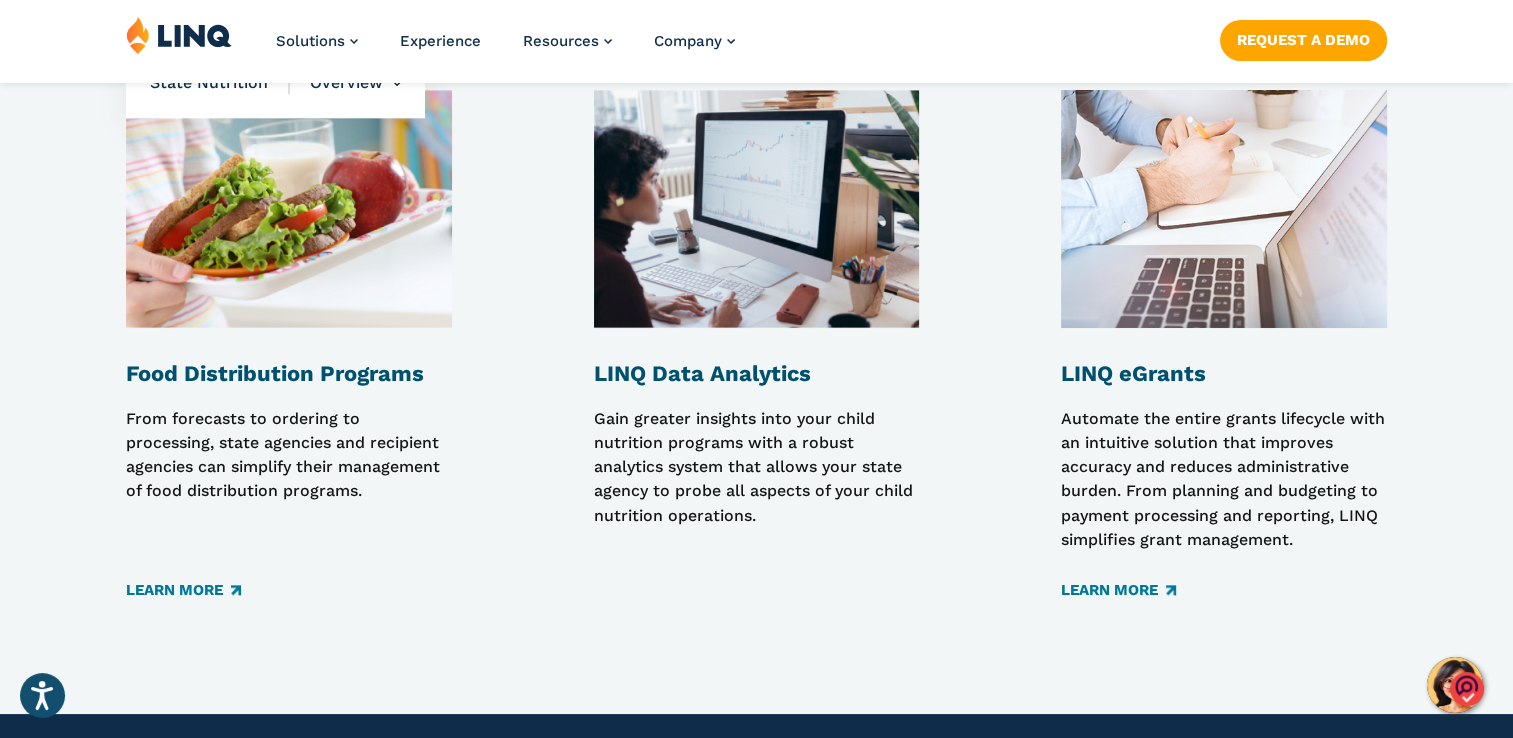 click on "From forecasts to ordering to processing, state agencies and recipient agencies can simplify their management of food distribution programs." at bounding box center (289, 480) 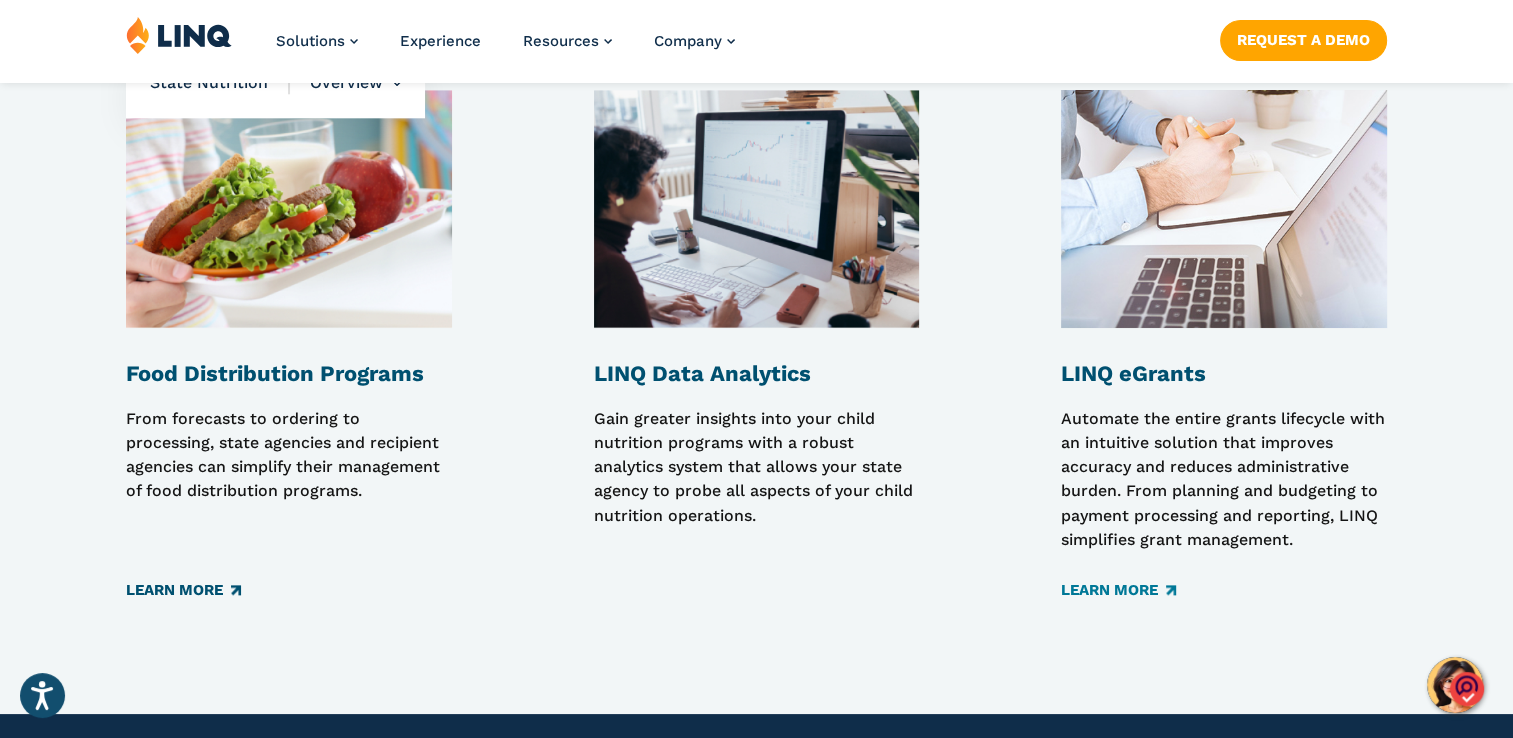 click on "Learn More" at bounding box center (183, 591) 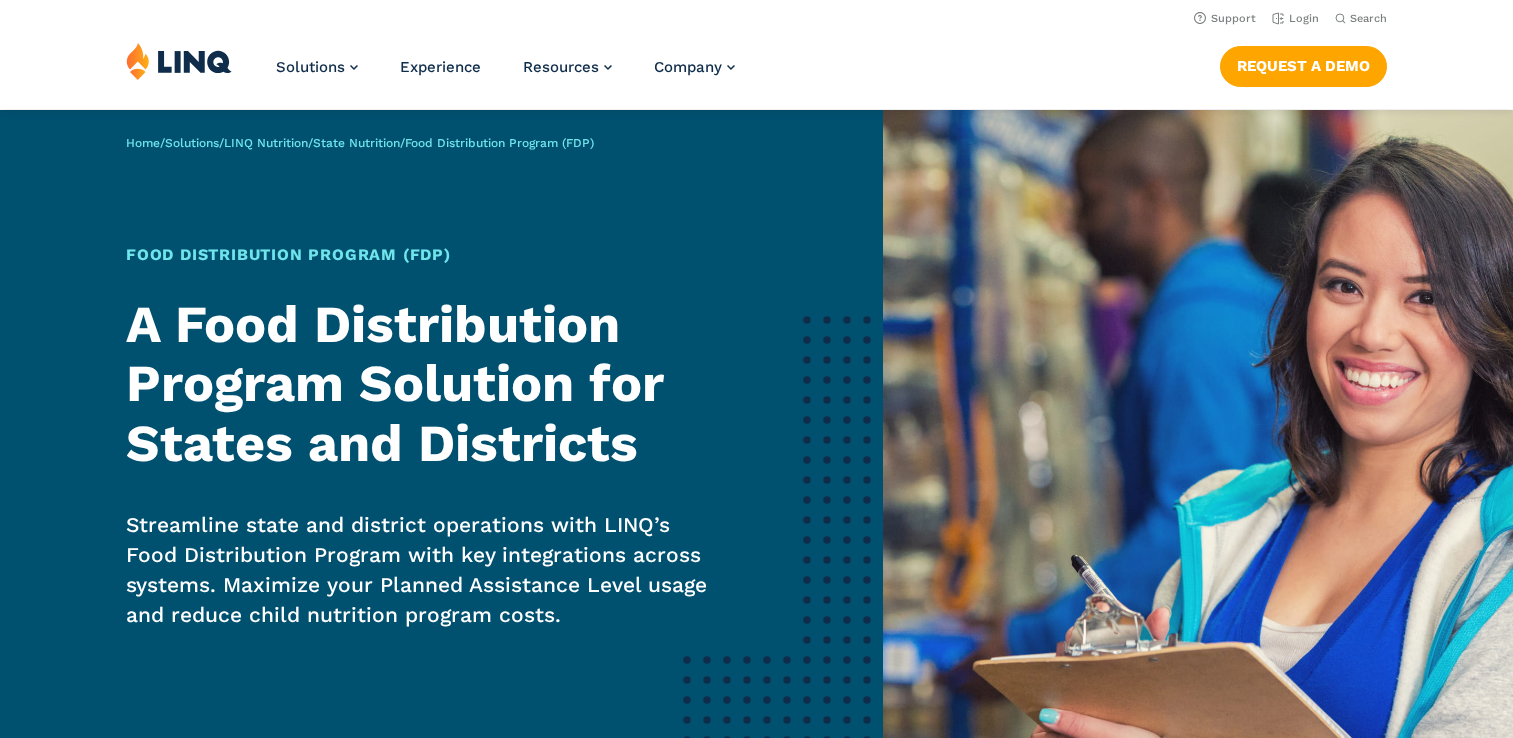 scroll, scrollTop: 0, scrollLeft: 0, axis: both 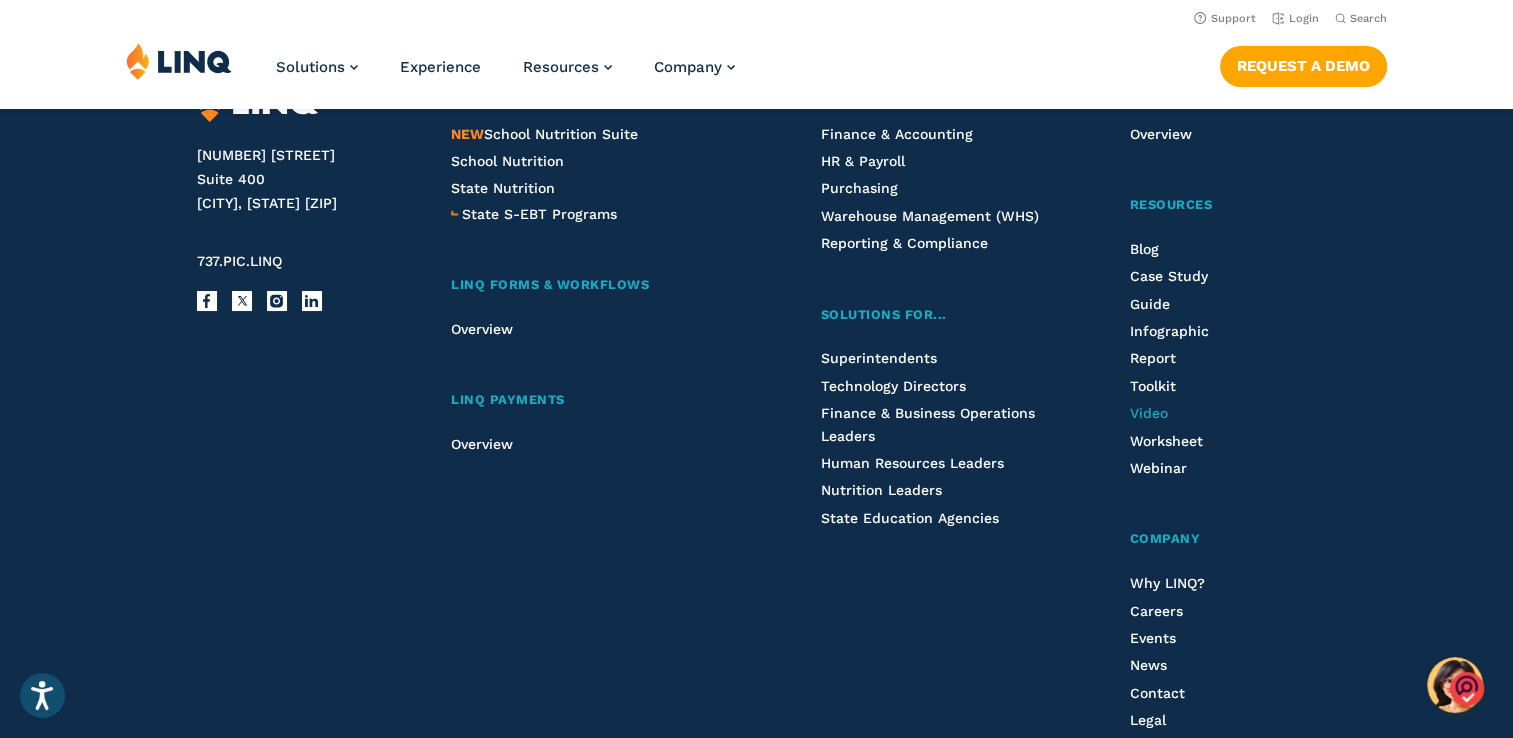 click on "Video" at bounding box center [1149, 413] 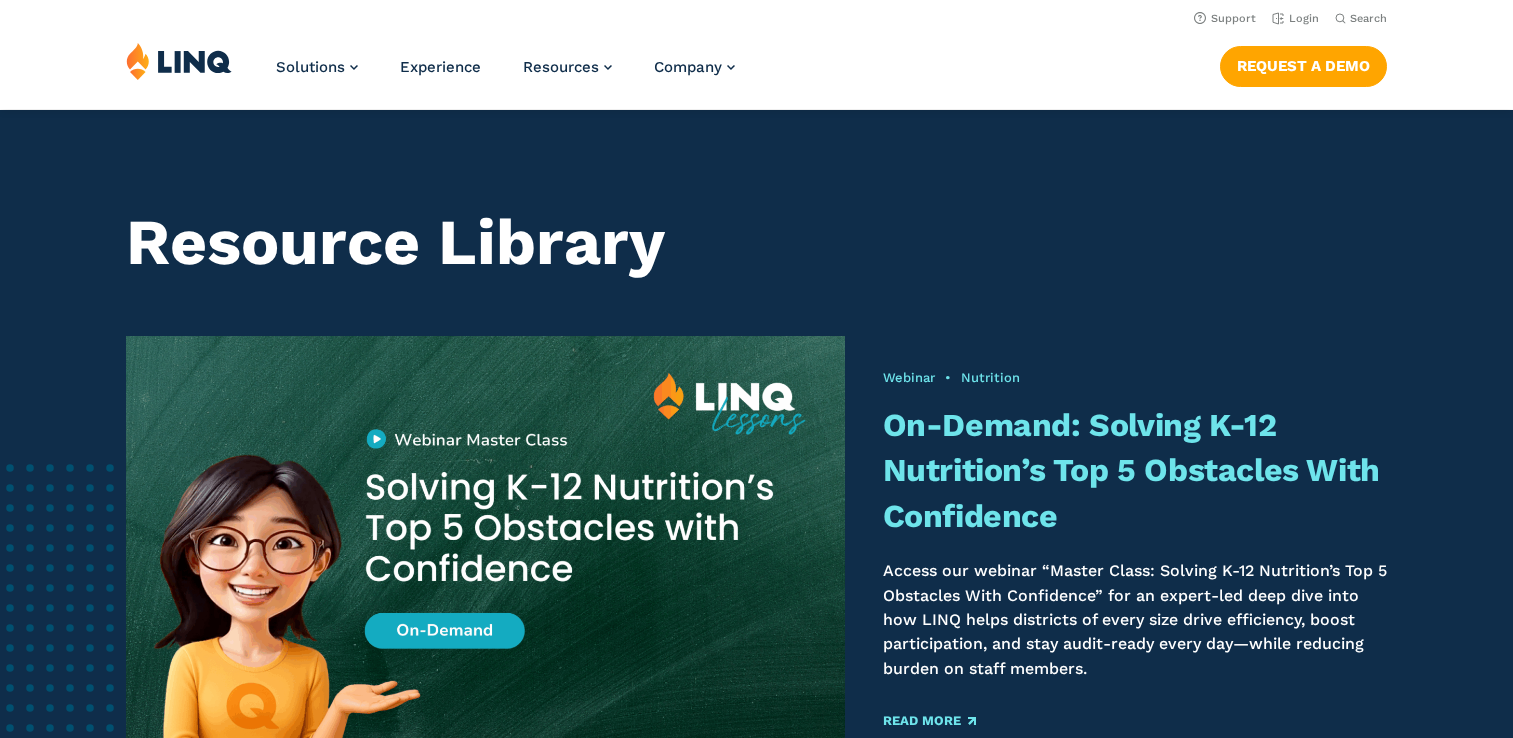 scroll, scrollTop: 1450, scrollLeft: 0, axis: vertical 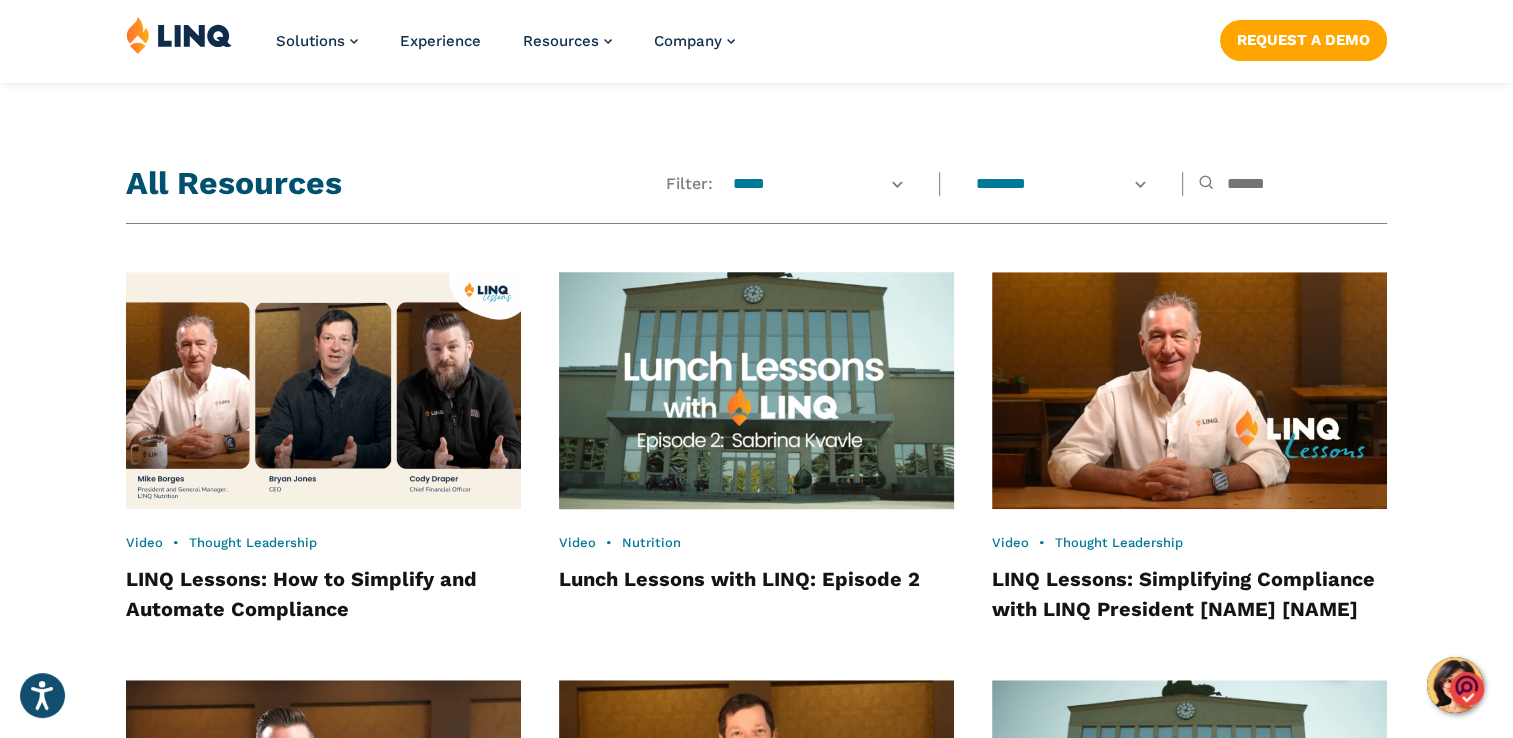 click at bounding box center (756, 390) 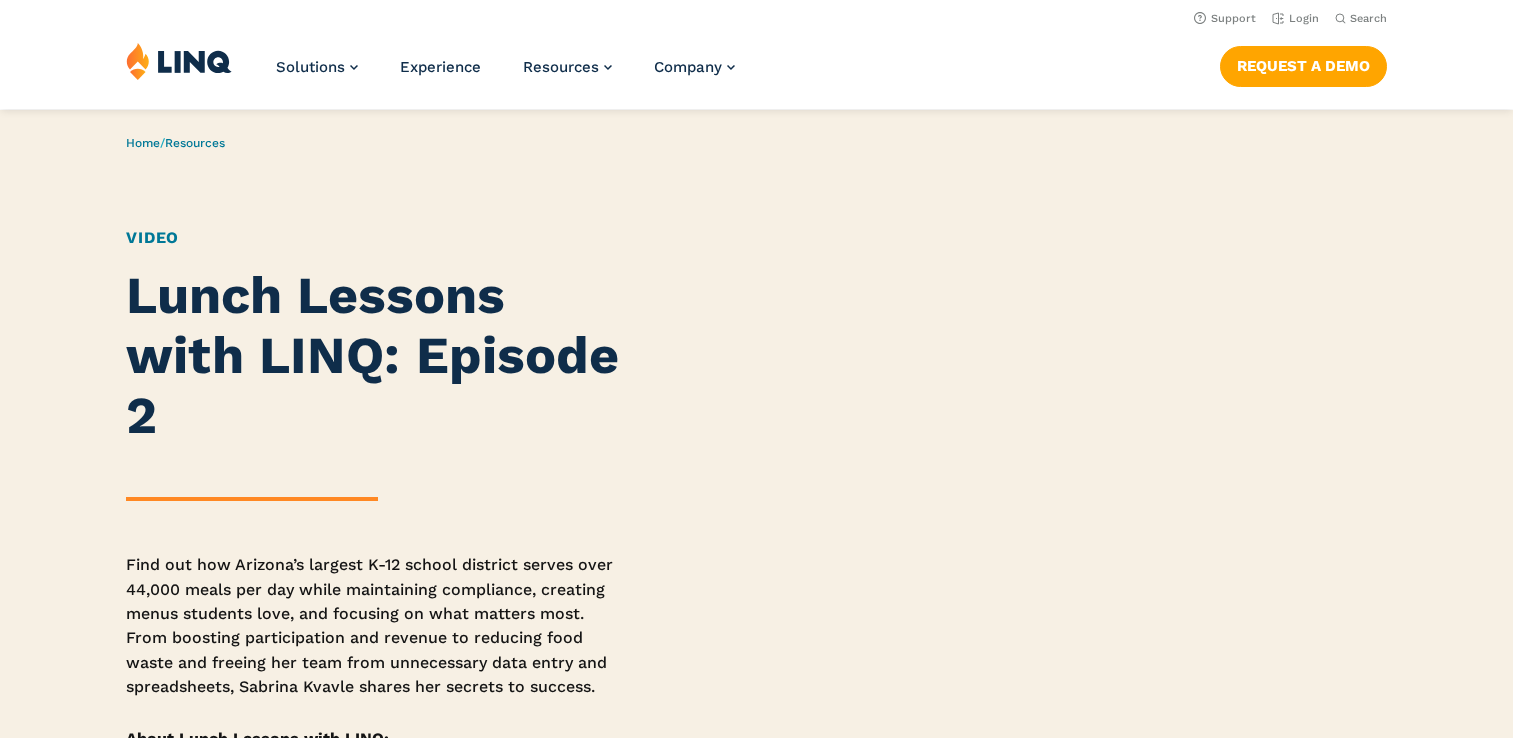 scroll, scrollTop: 0, scrollLeft: 0, axis: both 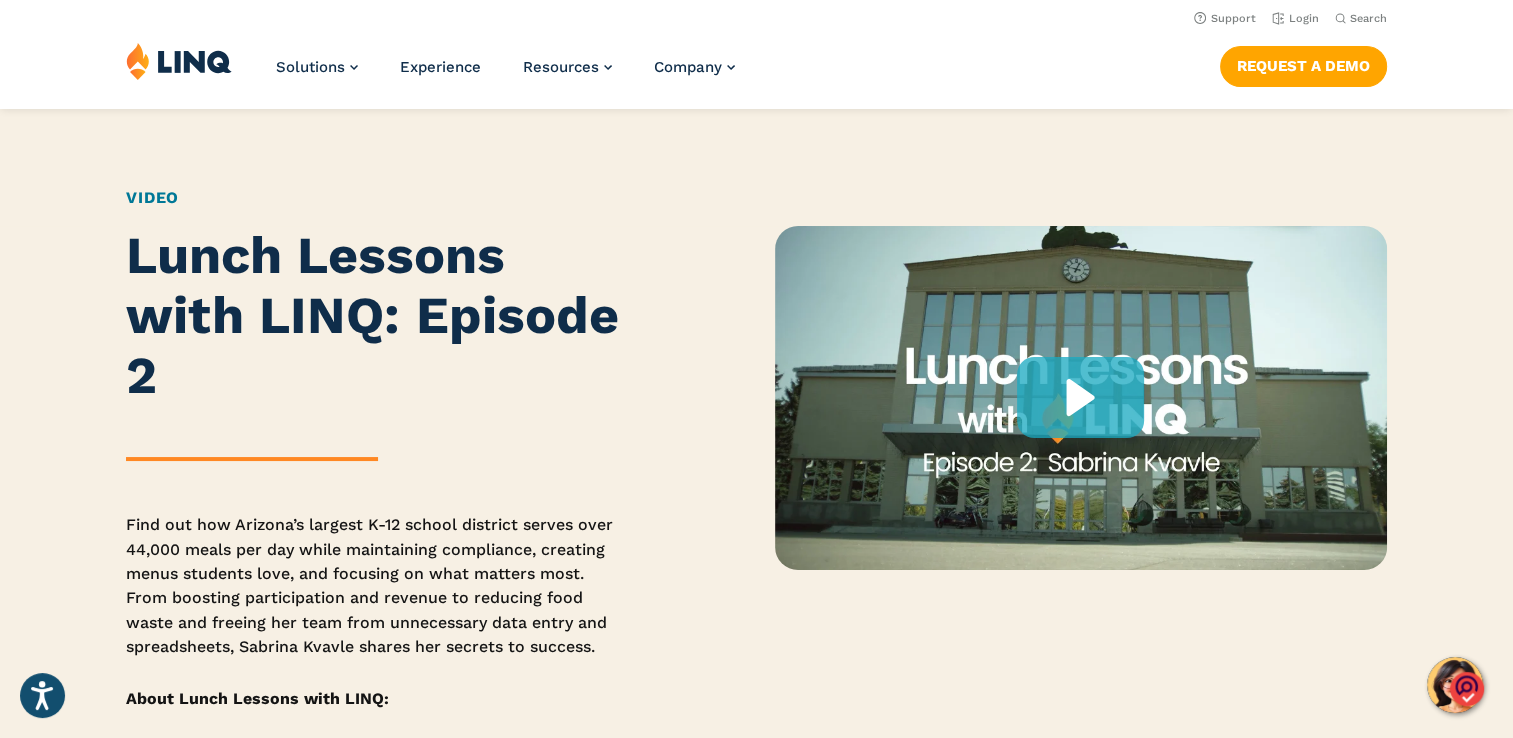 click at bounding box center [-99485, 249] 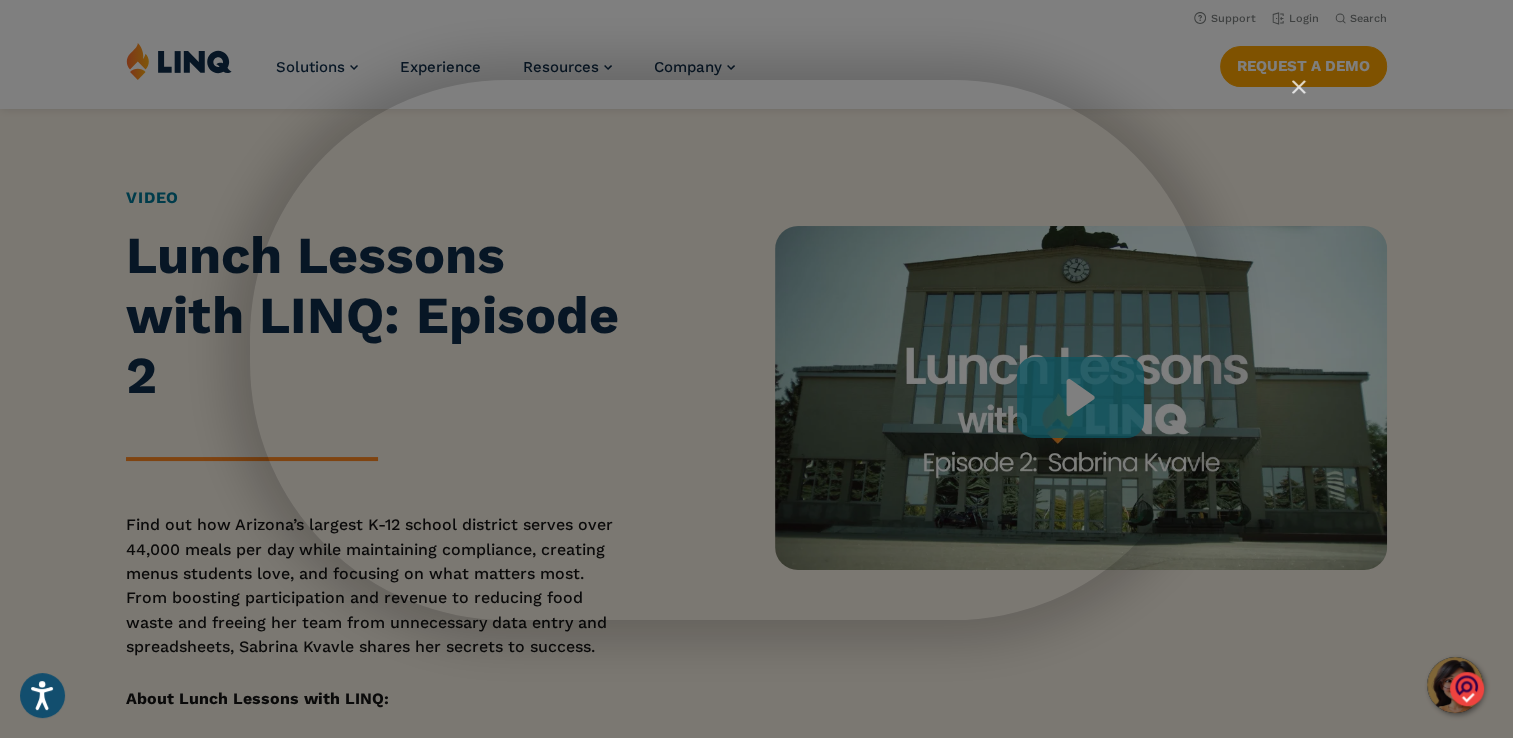 type 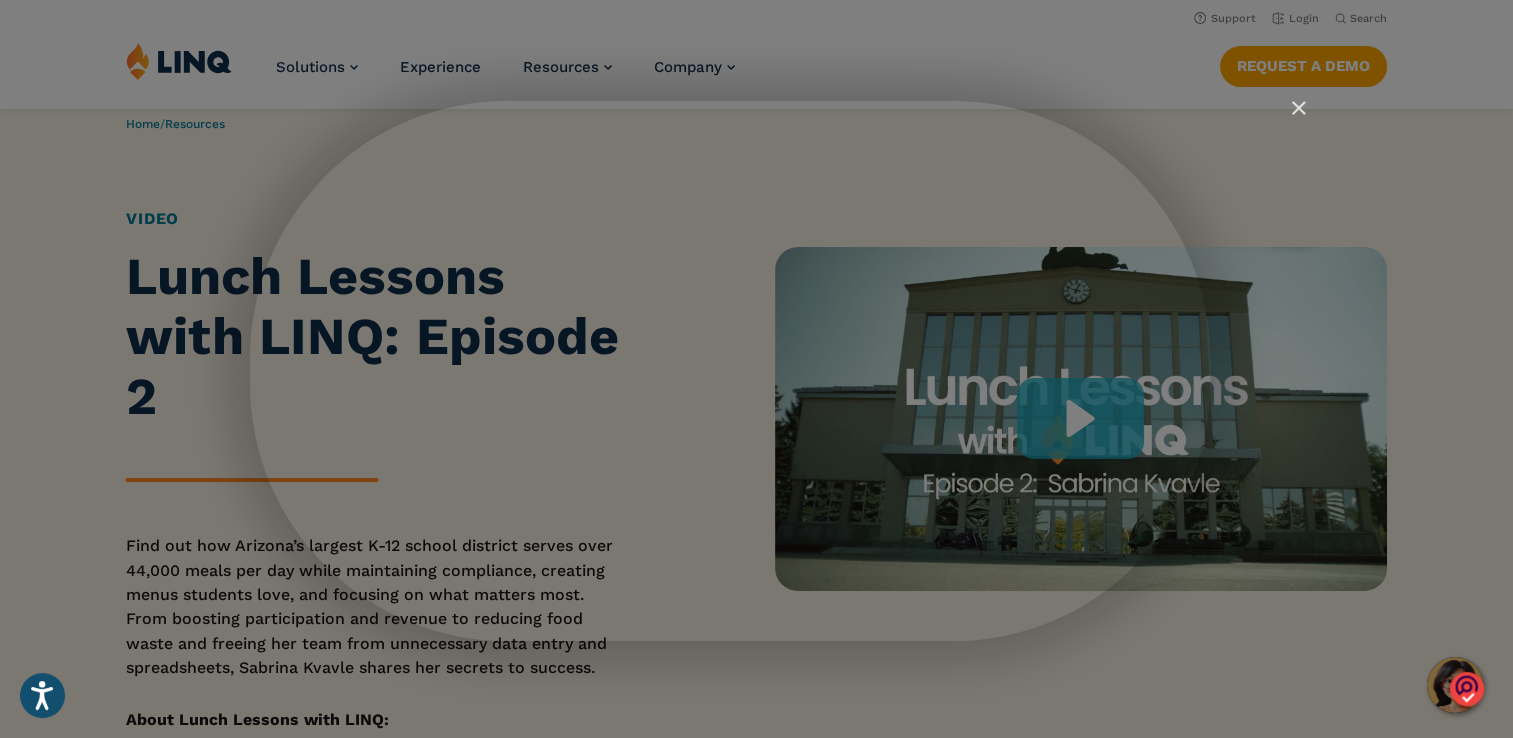 scroll, scrollTop: 0, scrollLeft: 0, axis: both 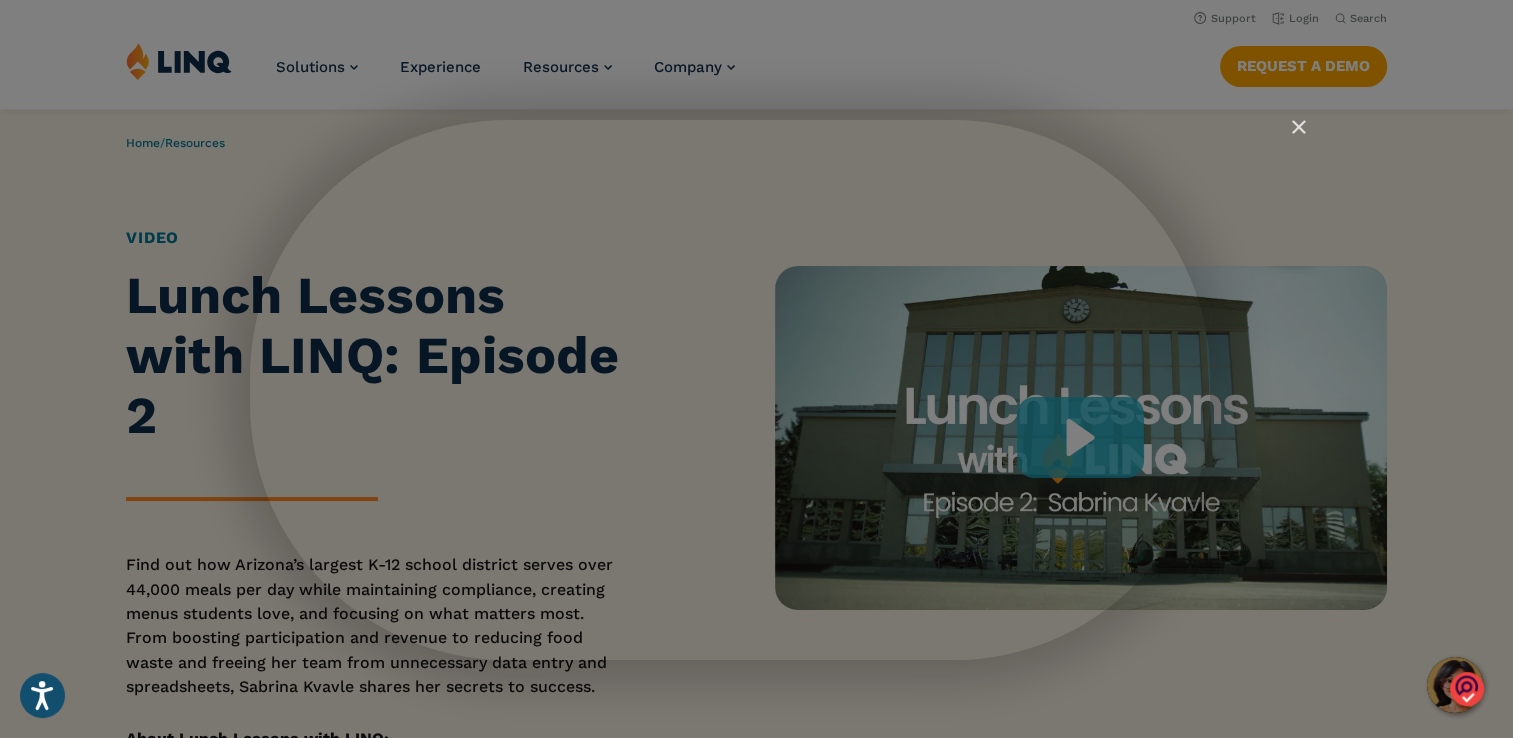 click at bounding box center [764, 1258] 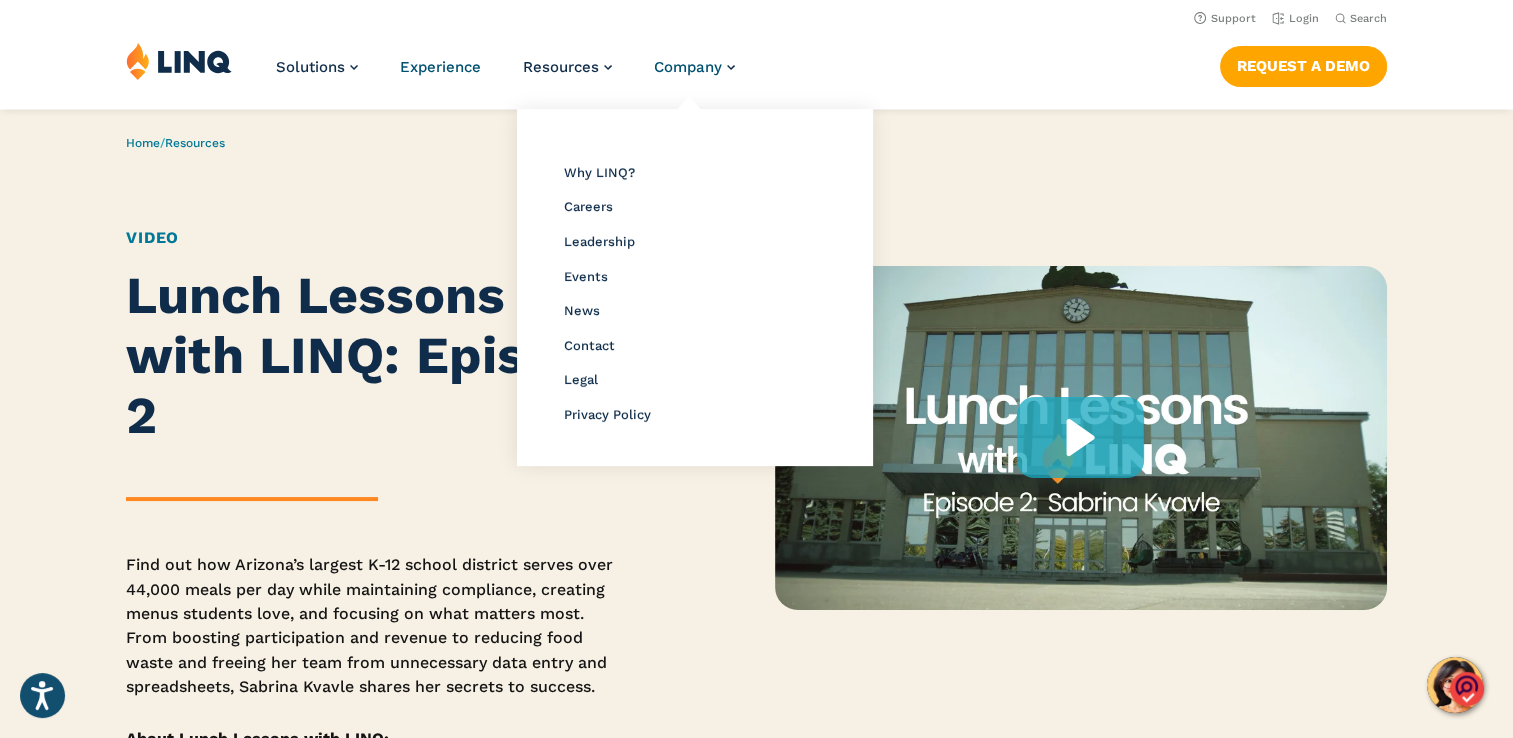 click on "Experience" at bounding box center [440, 67] 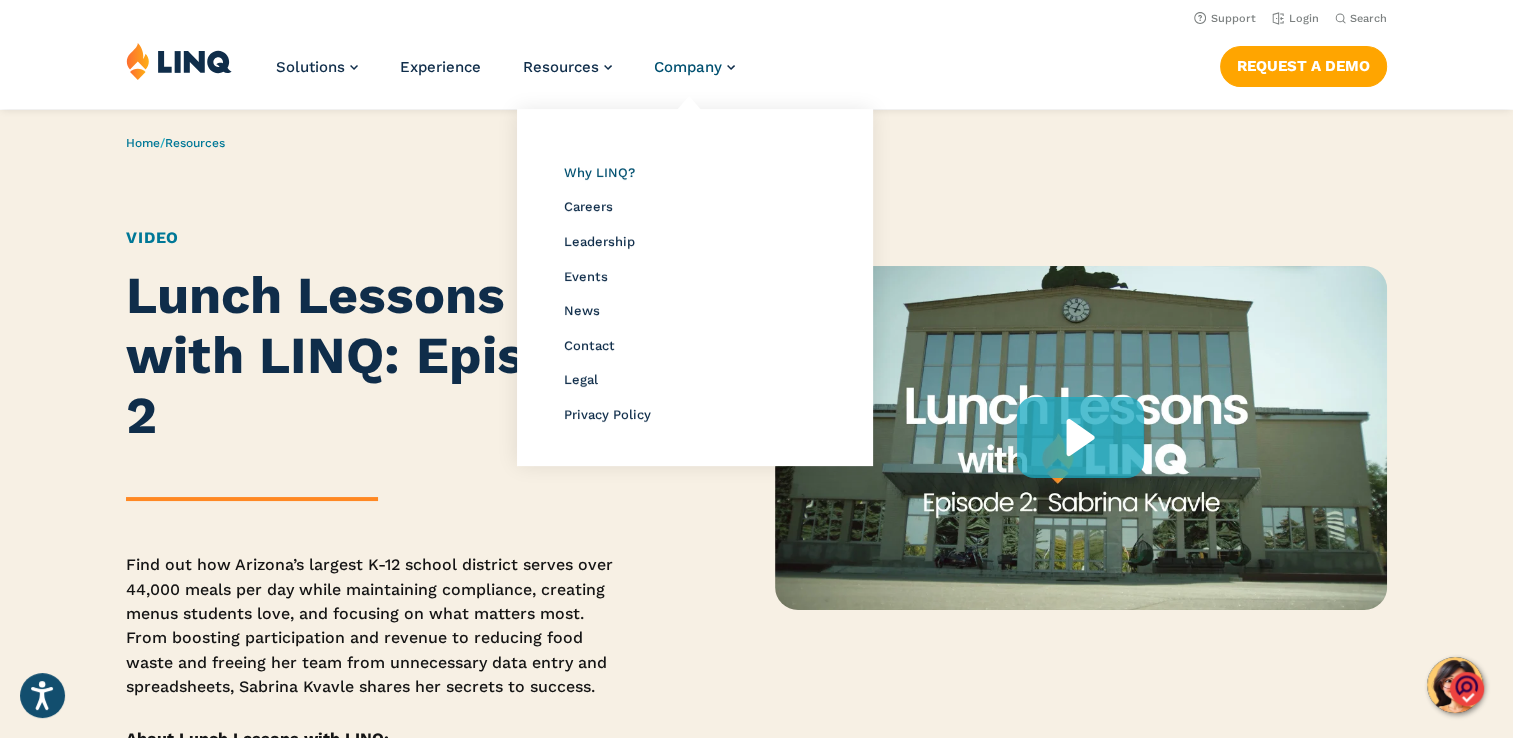 click on "Why LINQ?" at bounding box center (599, 172) 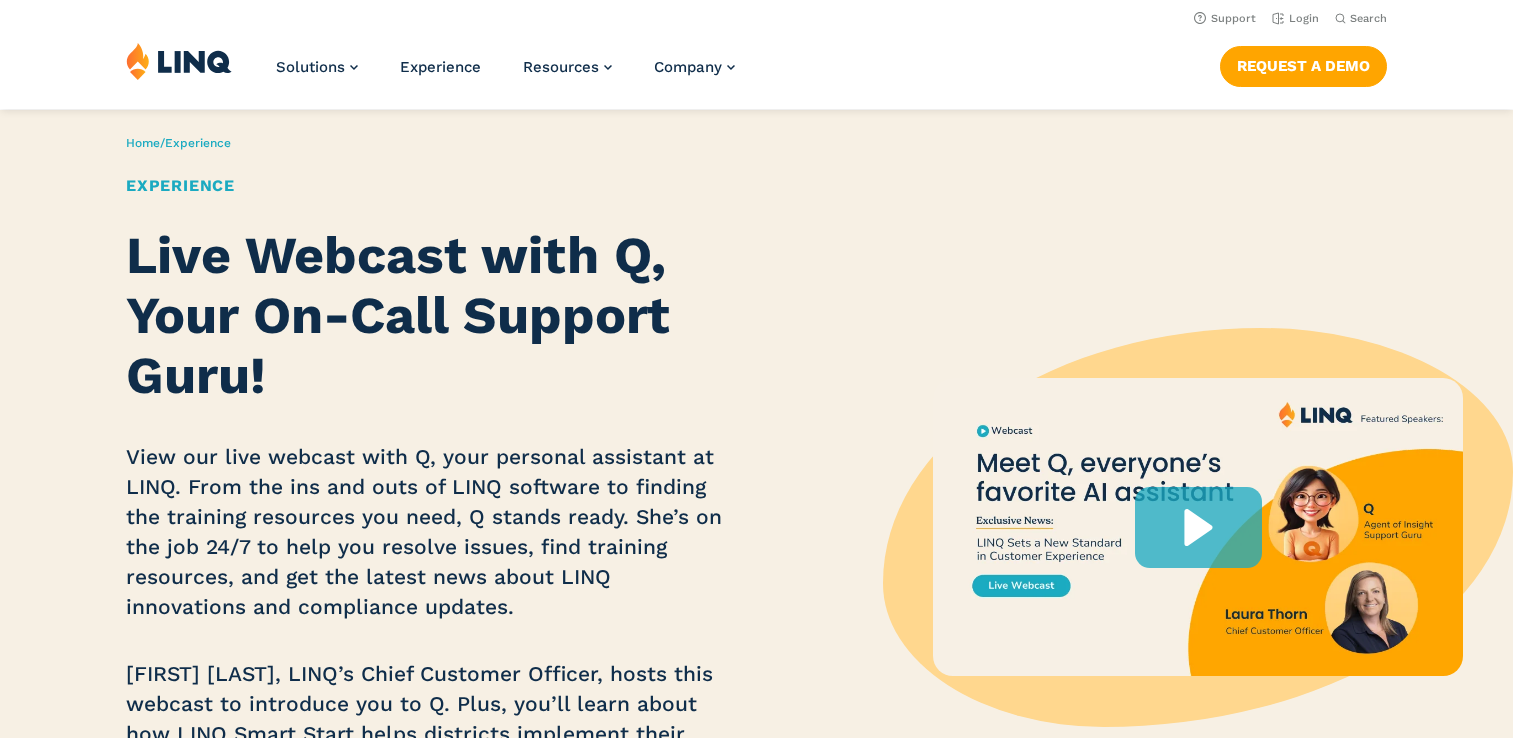 scroll, scrollTop: 0, scrollLeft: 0, axis: both 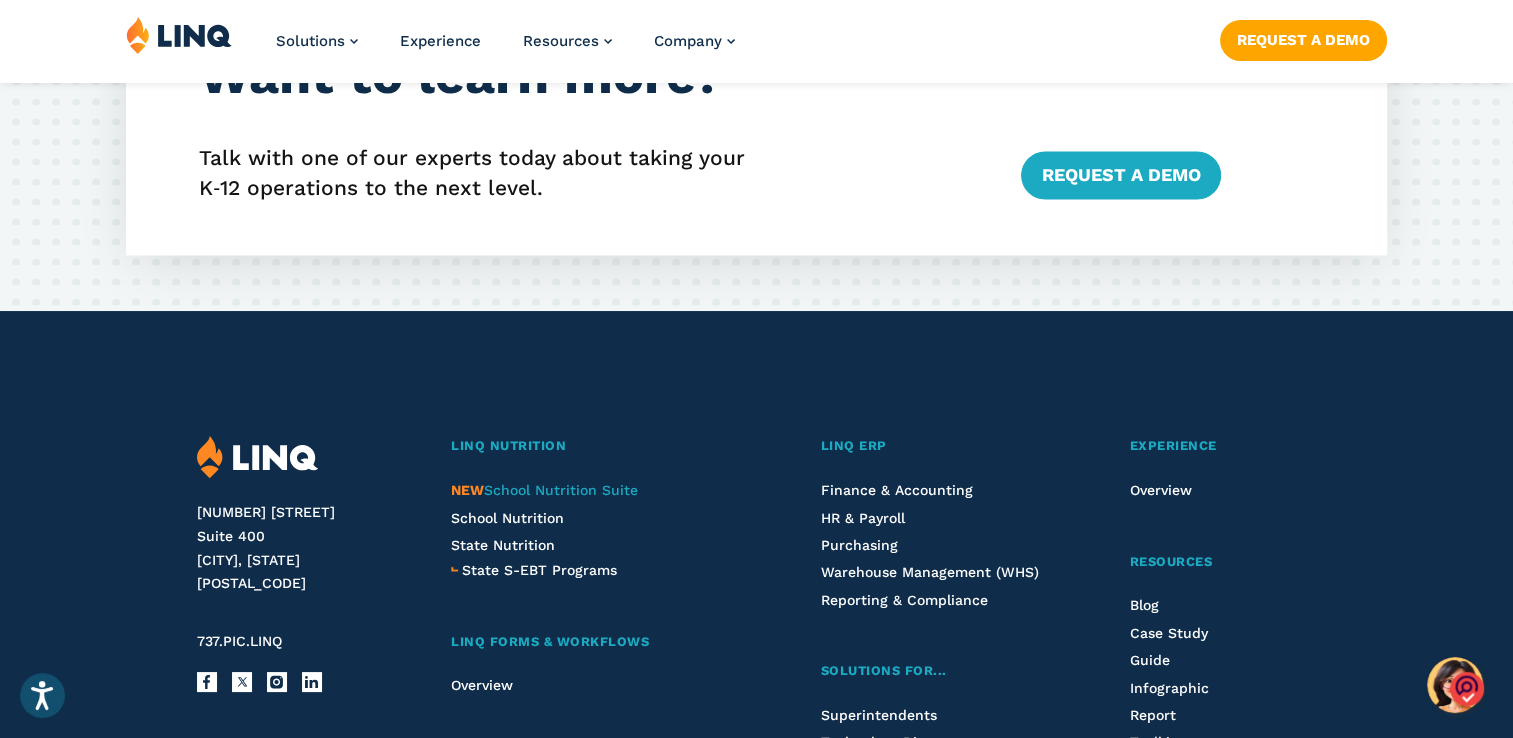 click on "NEW  School Nutrition Suite" at bounding box center (544, 490) 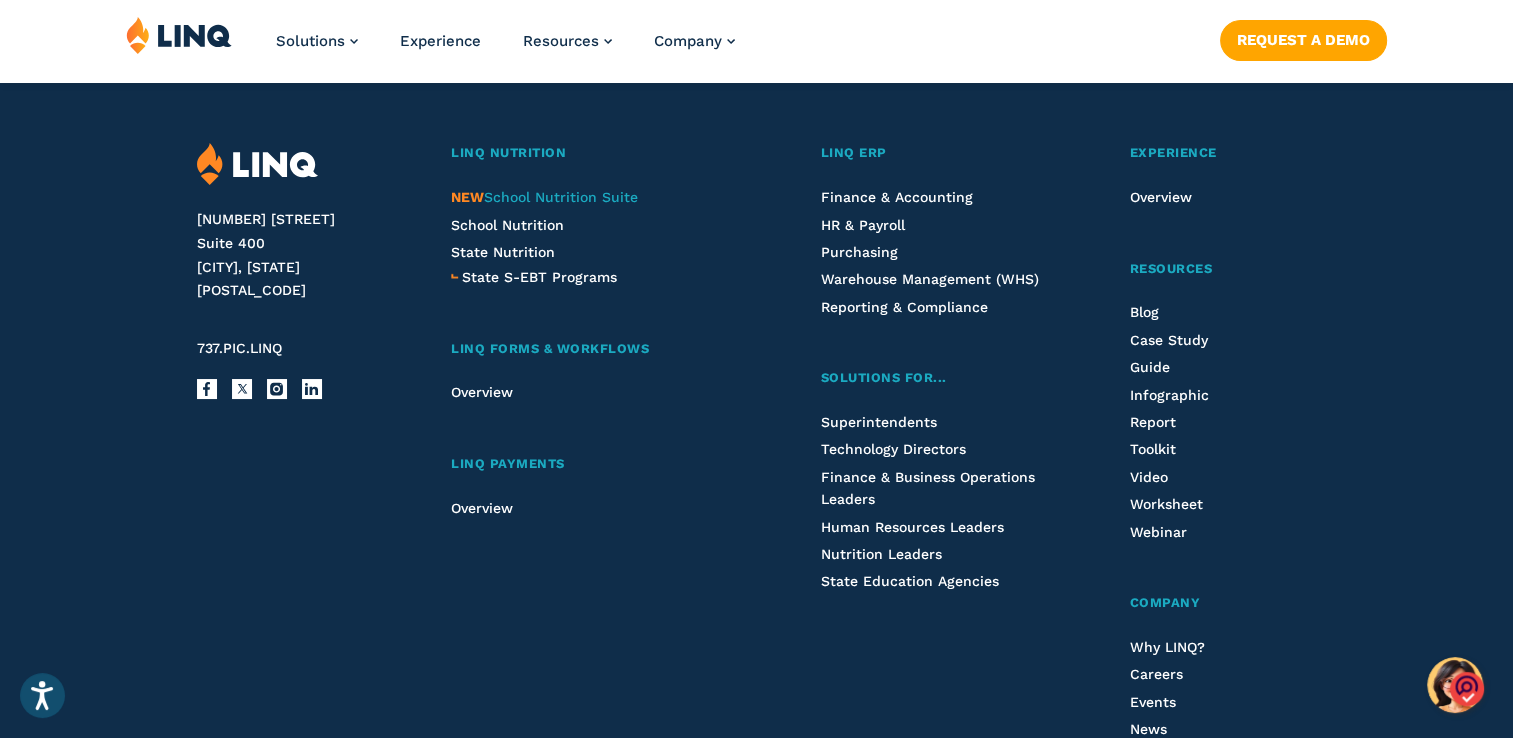 scroll, scrollTop: 3628, scrollLeft: 0, axis: vertical 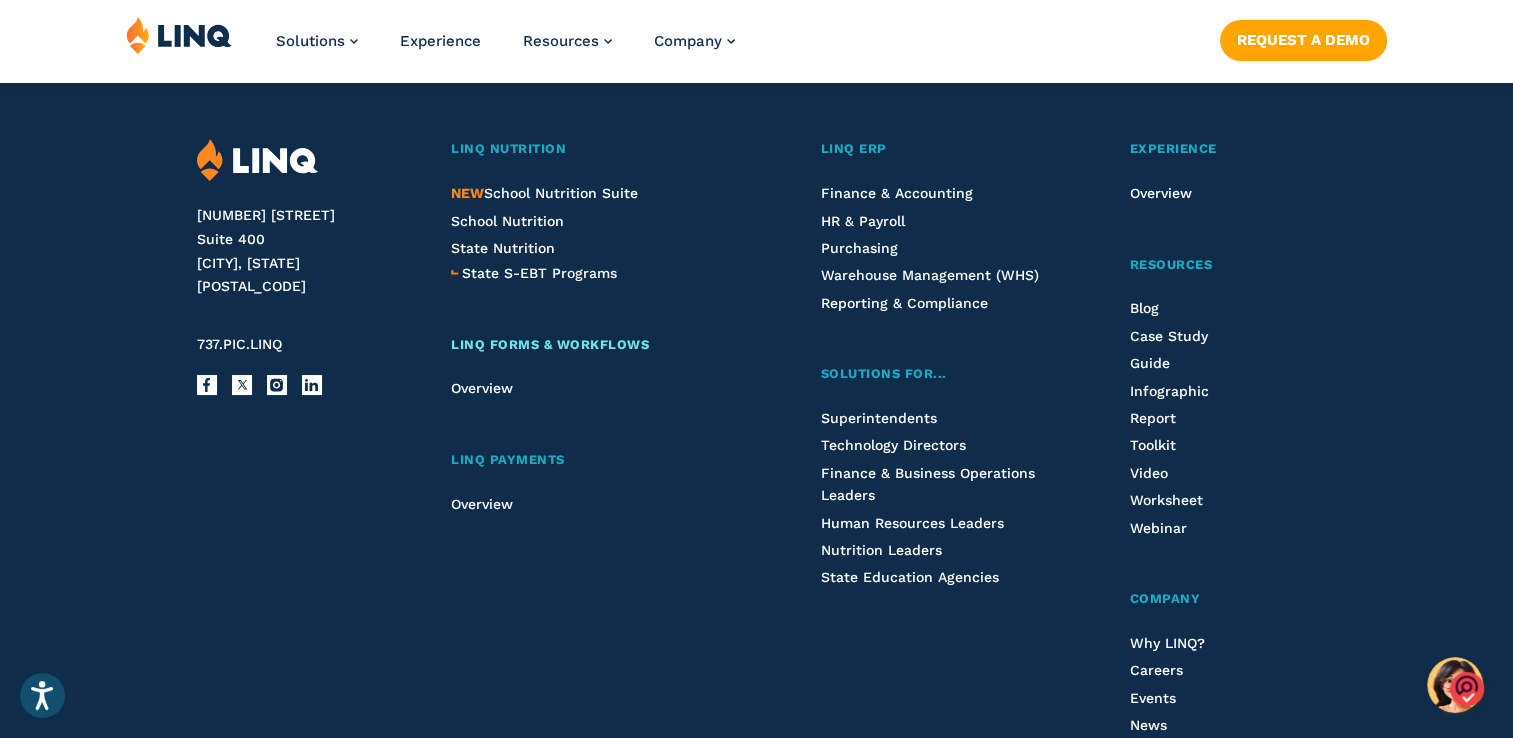 click on "LINQ Forms & Workflows" at bounding box center [550, 344] 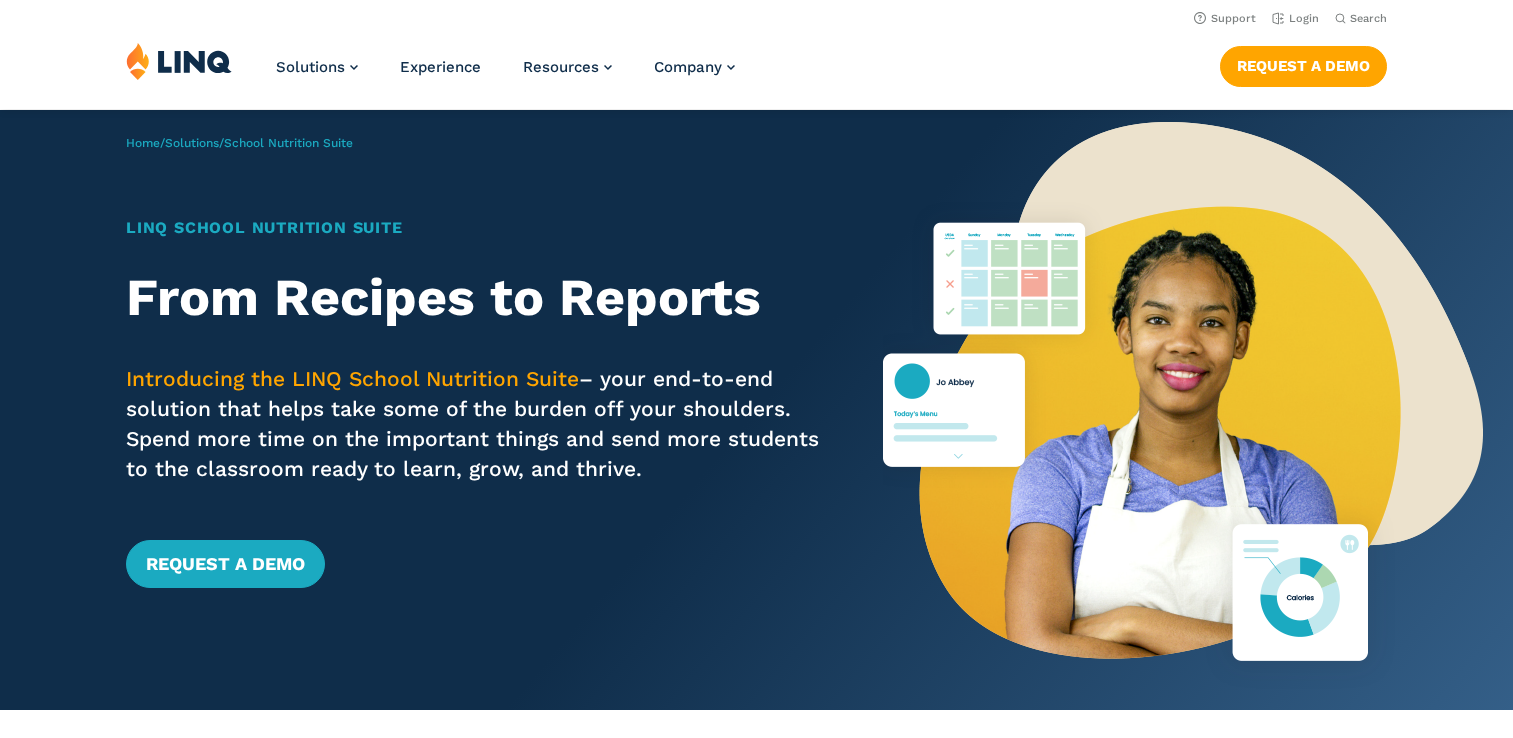 scroll, scrollTop: 0, scrollLeft: 0, axis: both 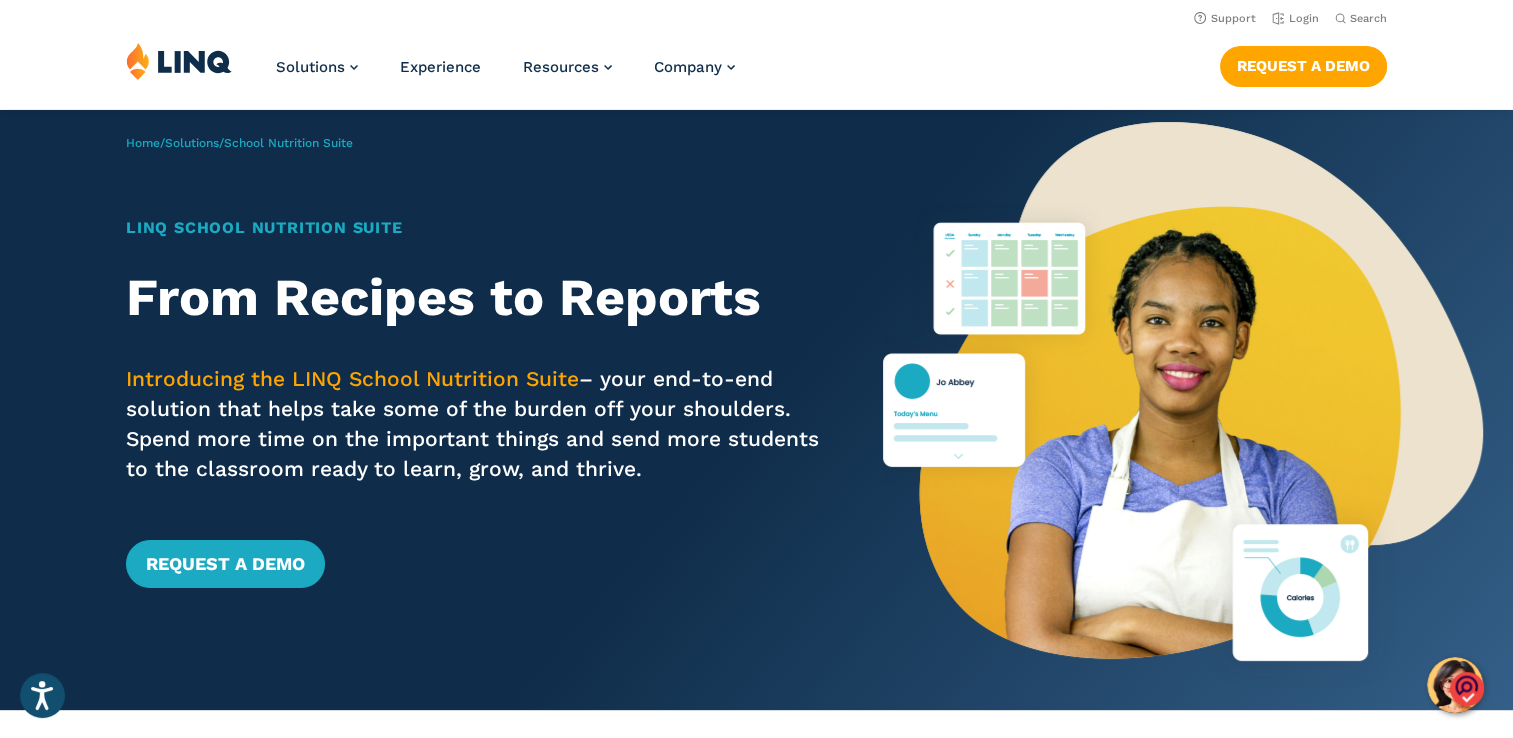 click at bounding box center (1183, 410) 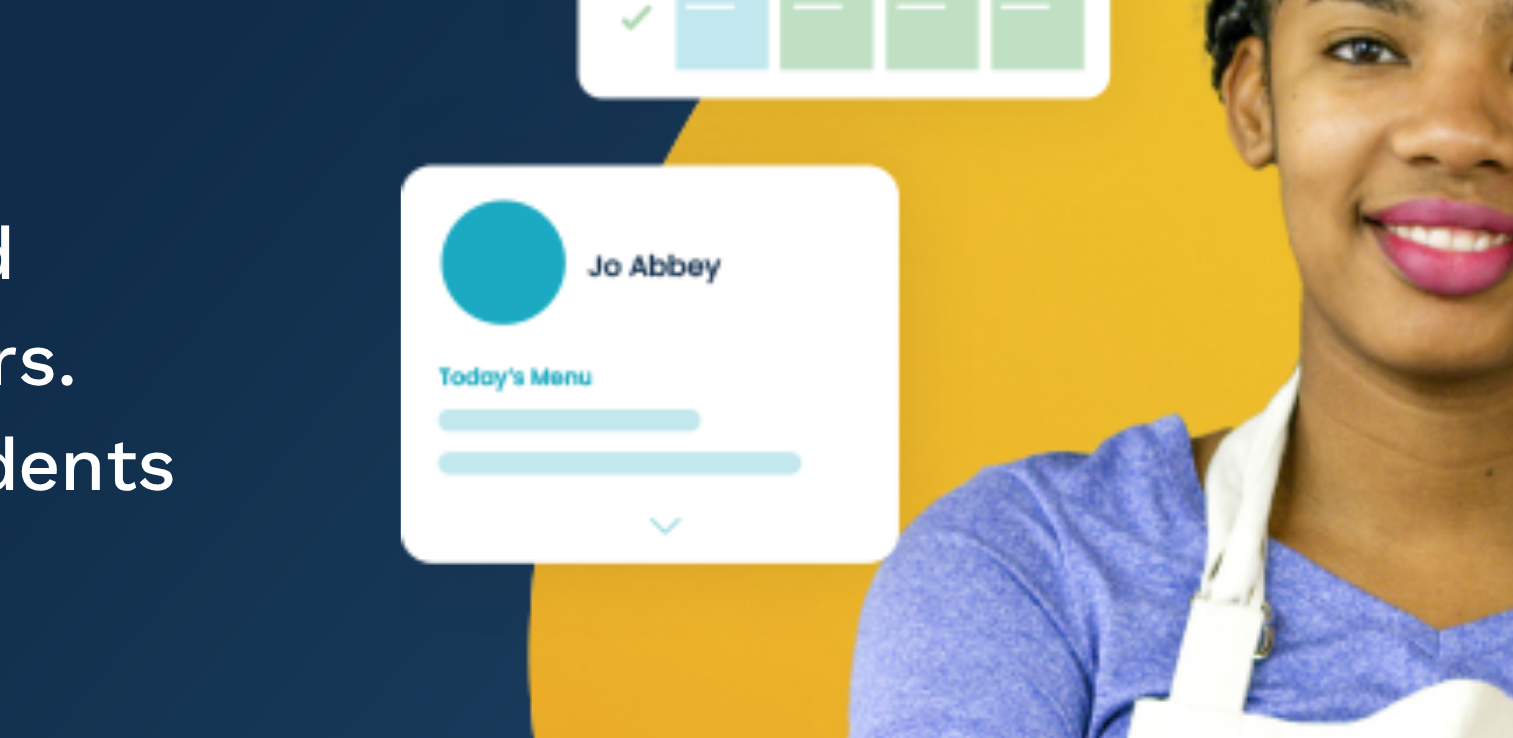 click at bounding box center (1183, 410) 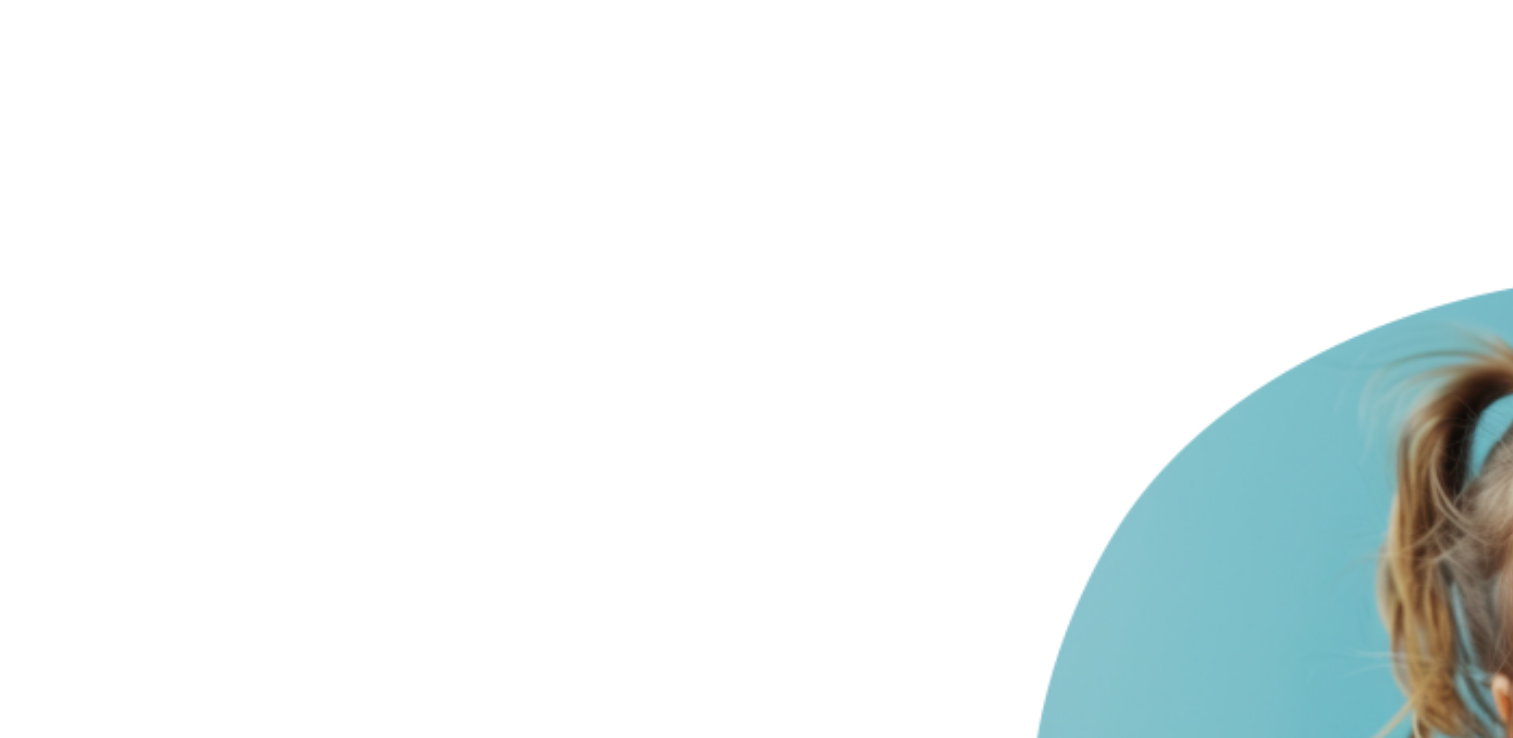 scroll, scrollTop: 245, scrollLeft: 0, axis: vertical 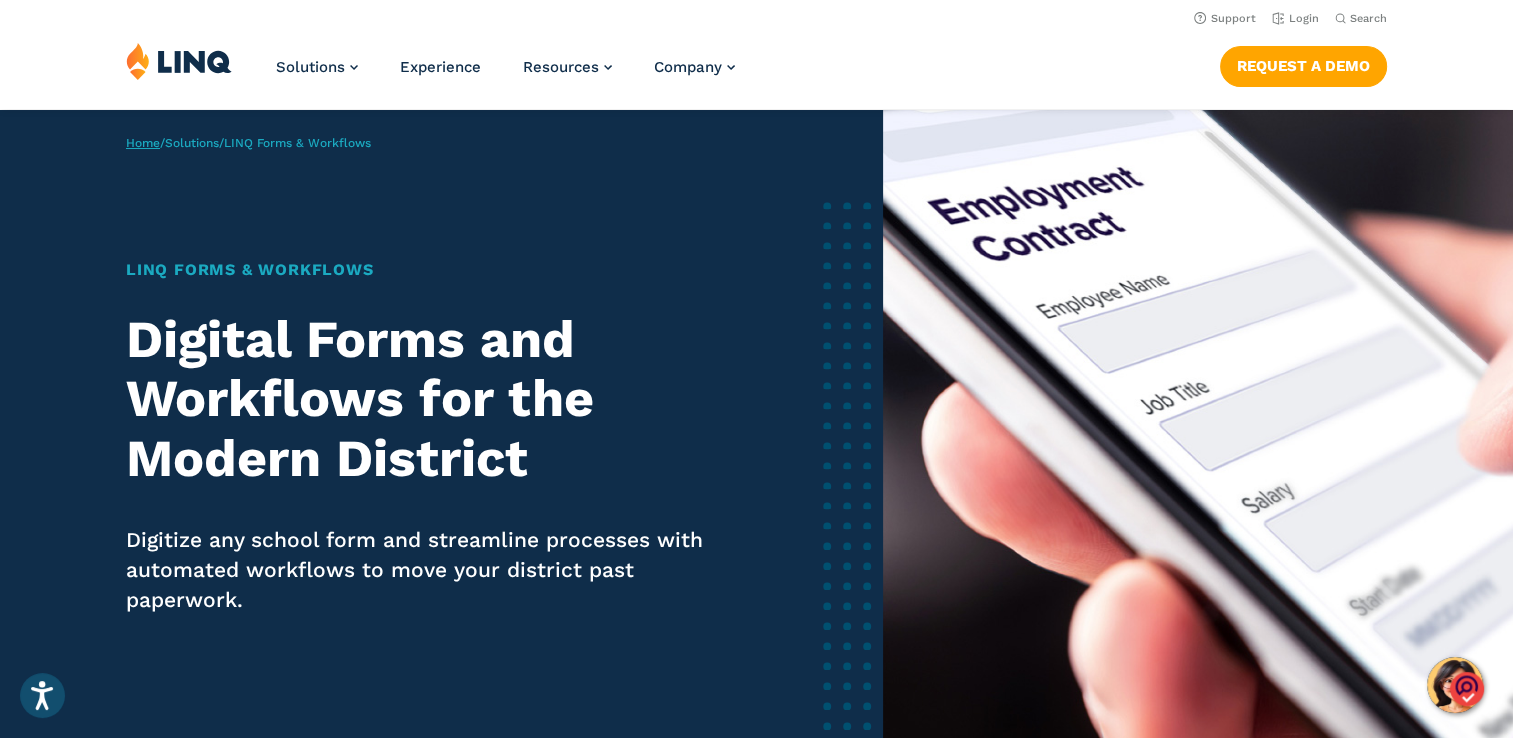 click on "Home" at bounding box center [143, 143] 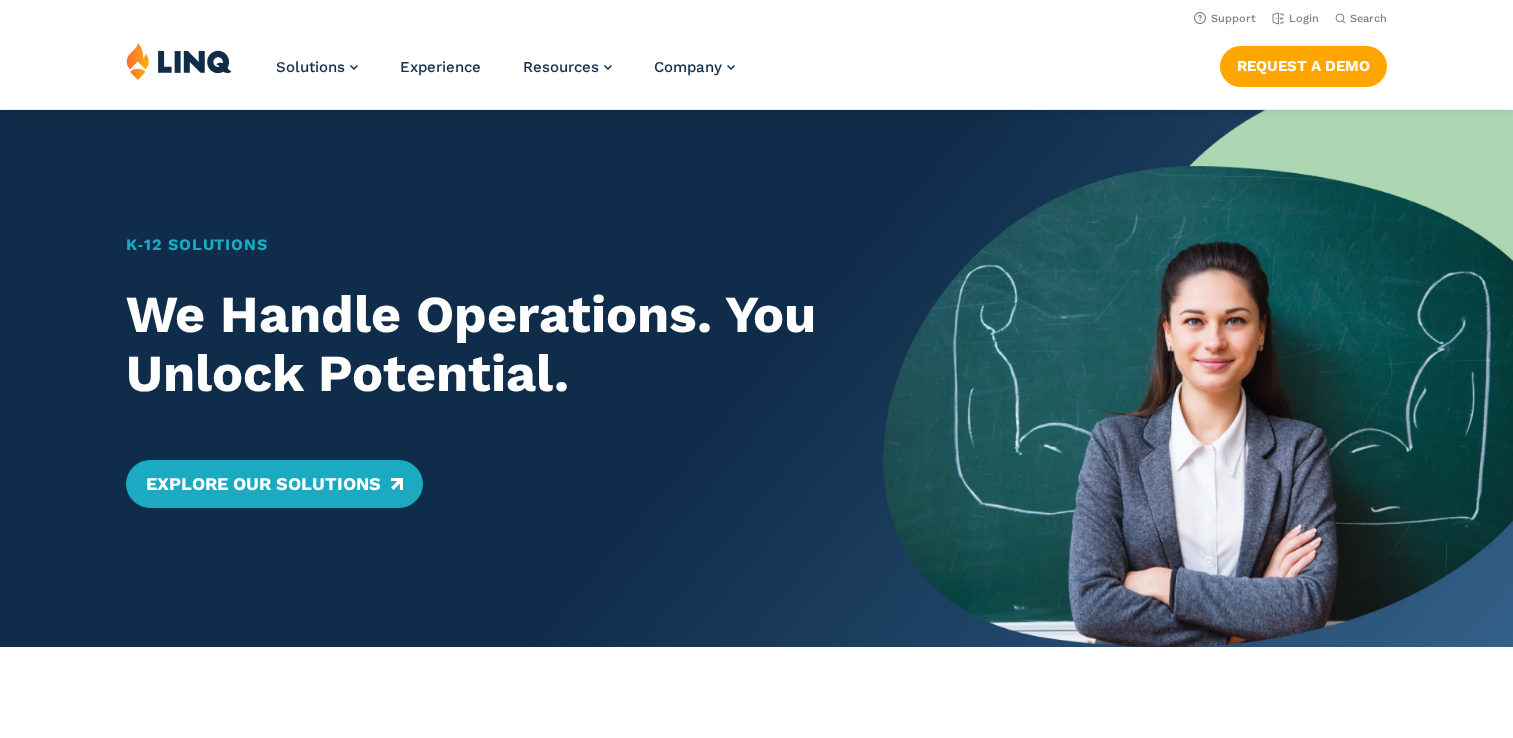 scroll, scrollTop: 0, scrollLeft: 0, axis: both 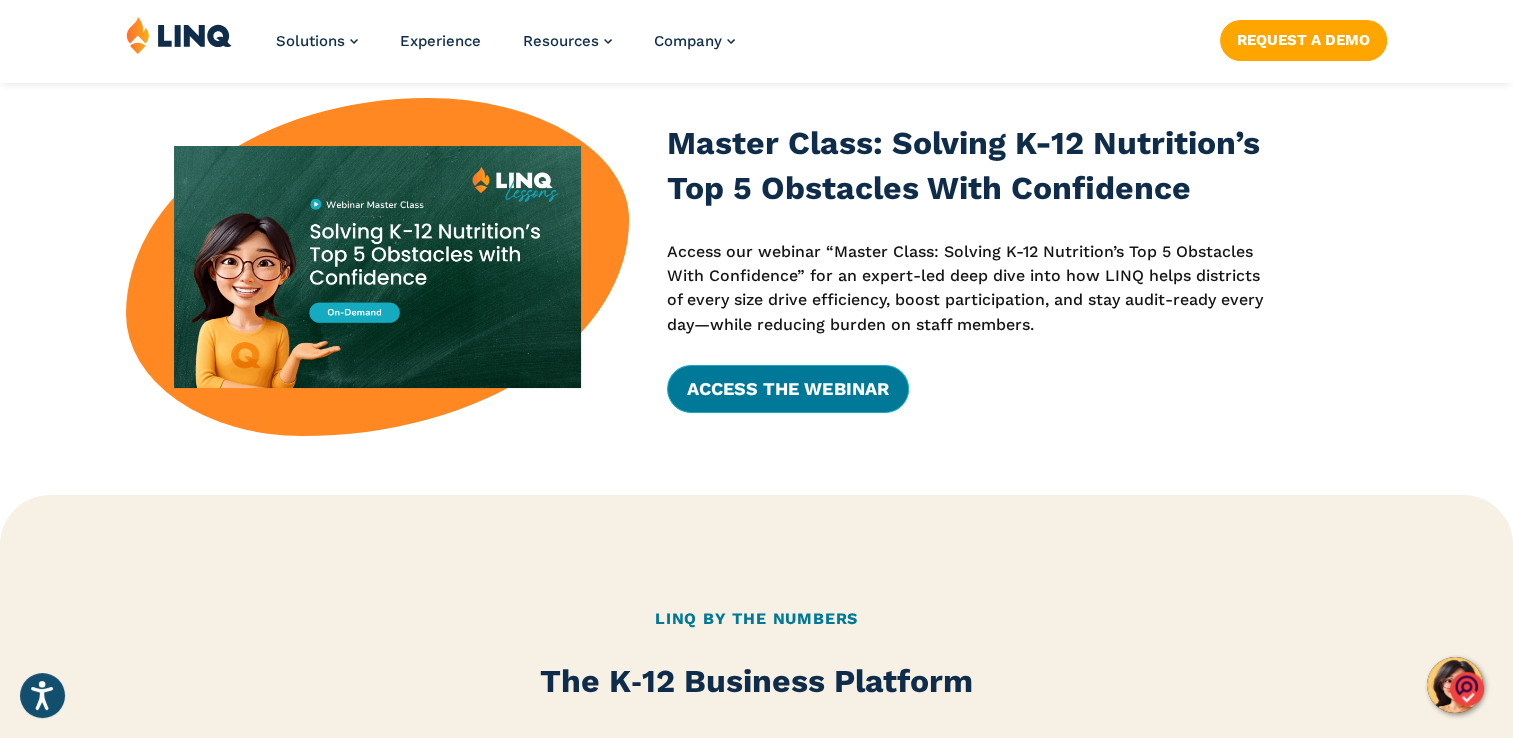 click on "Access the Webinar" at bounding box center (787, 389) 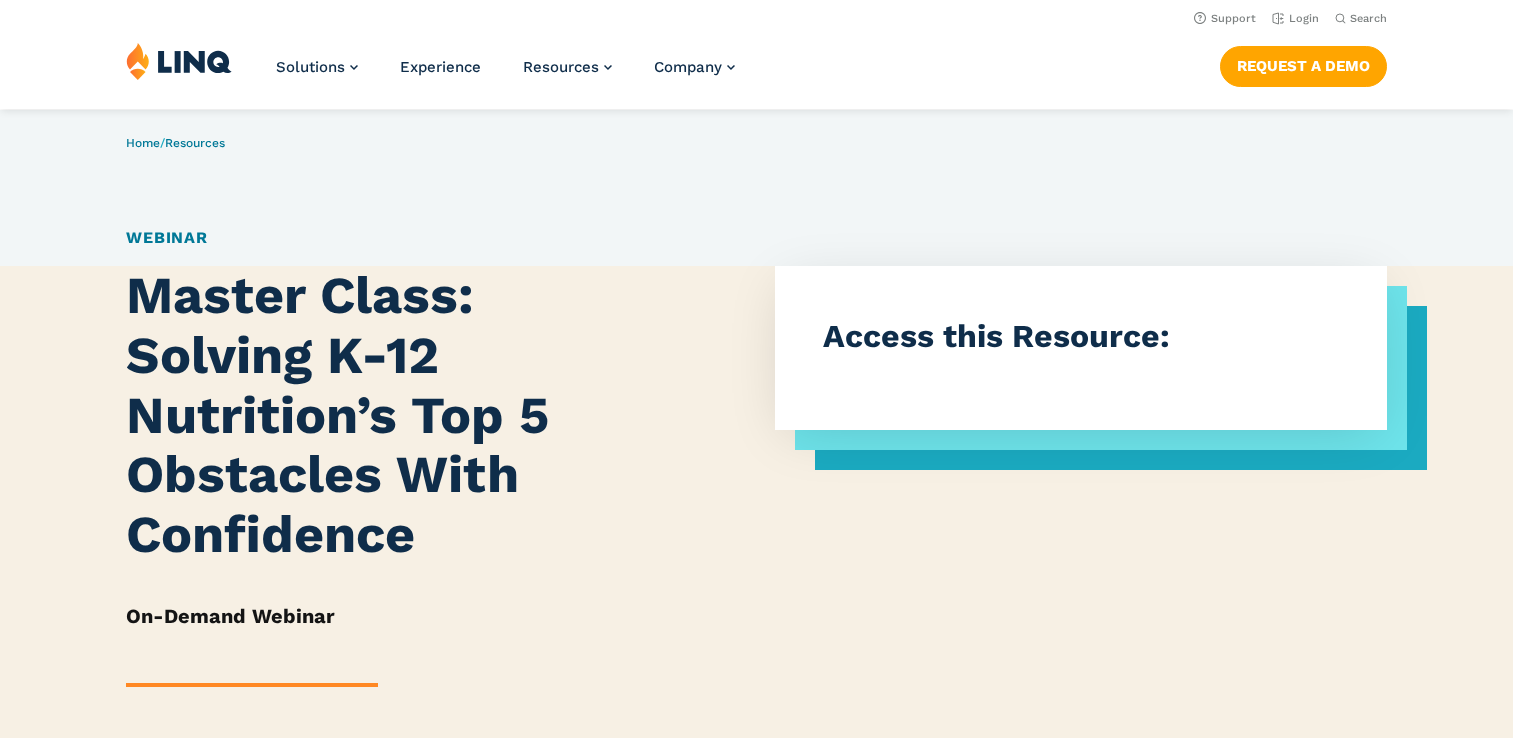 scroll, scrollTop: 0, scrollLeft: 0, axis: both 